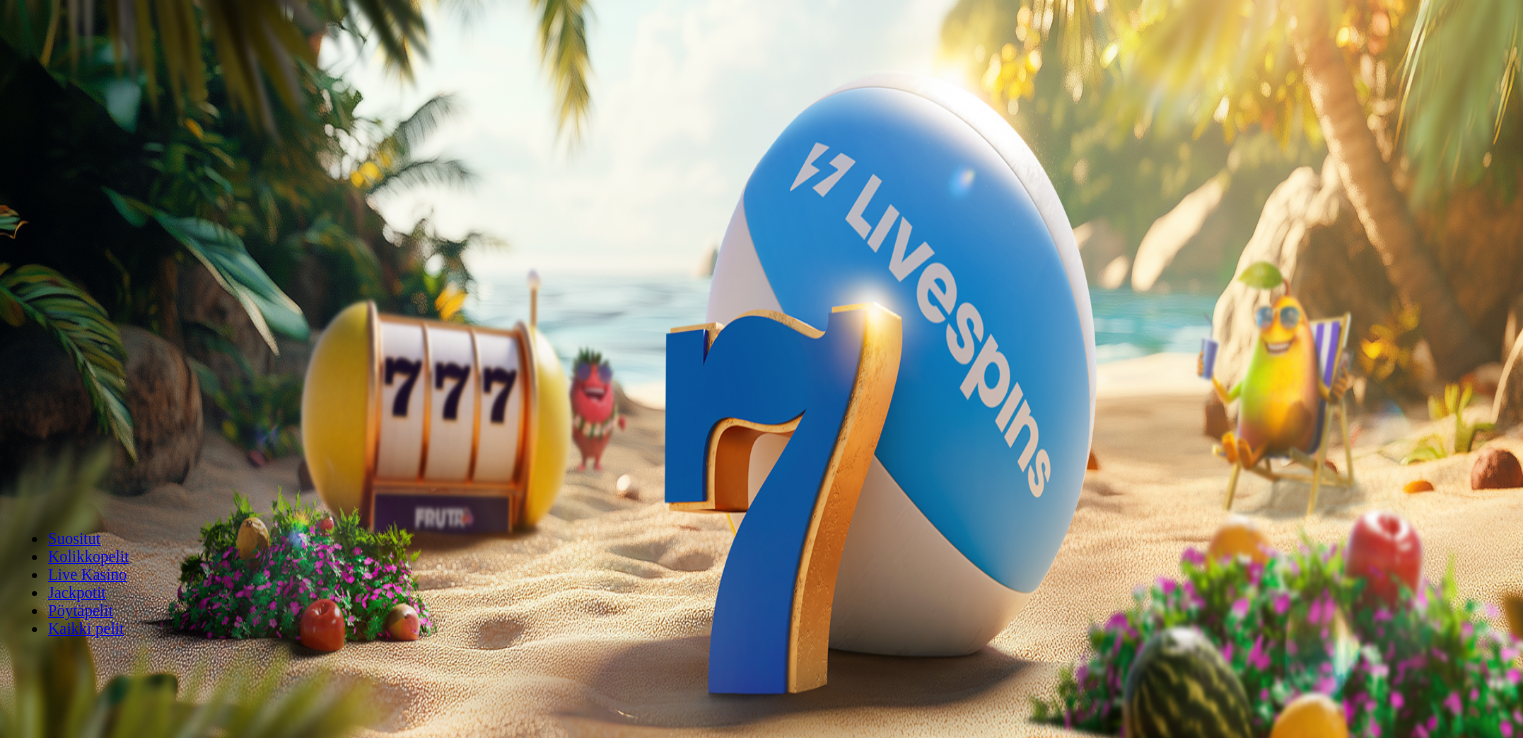 scroll, scrollTop: 0, scrollLeft: 0, axis: both 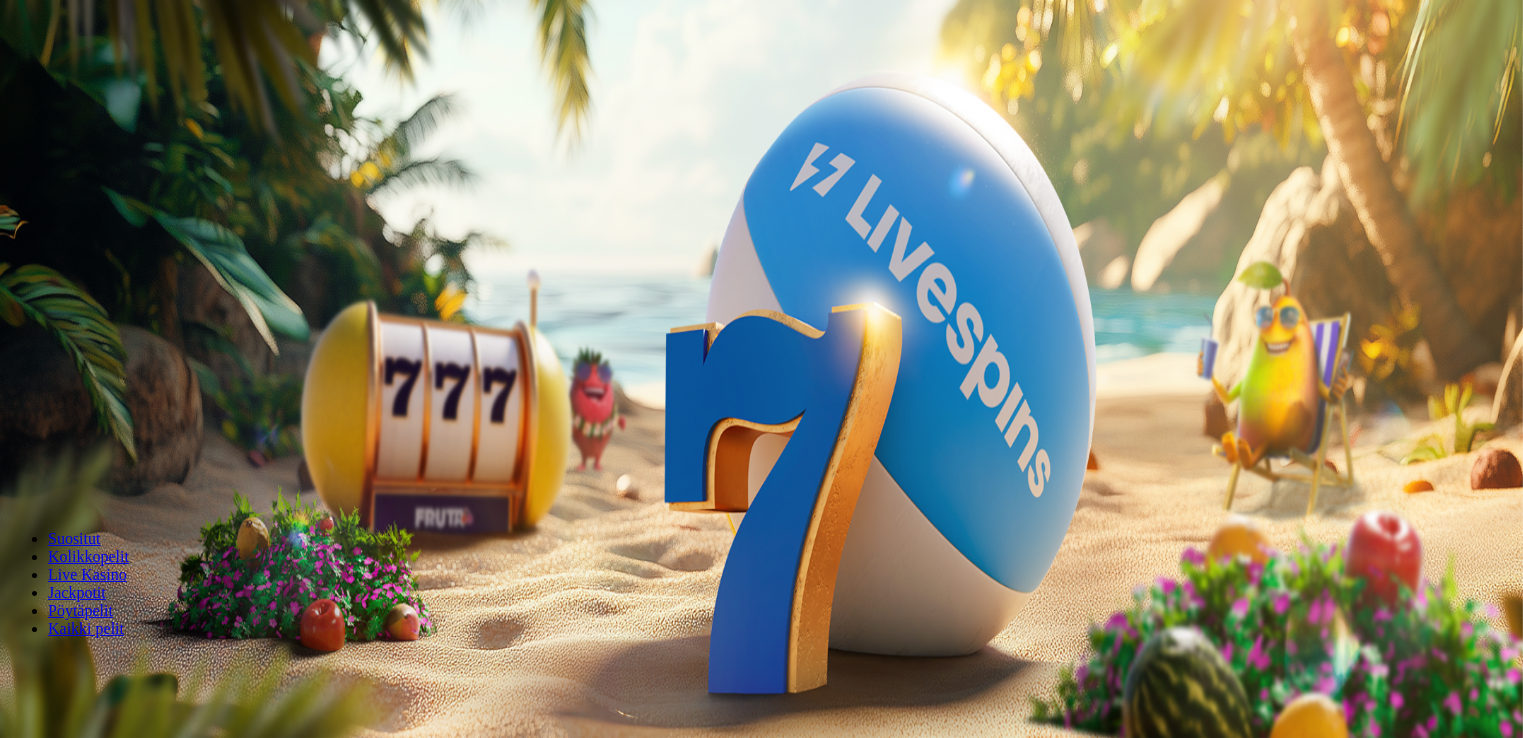 click on "***" at bounding box center (79, 429) 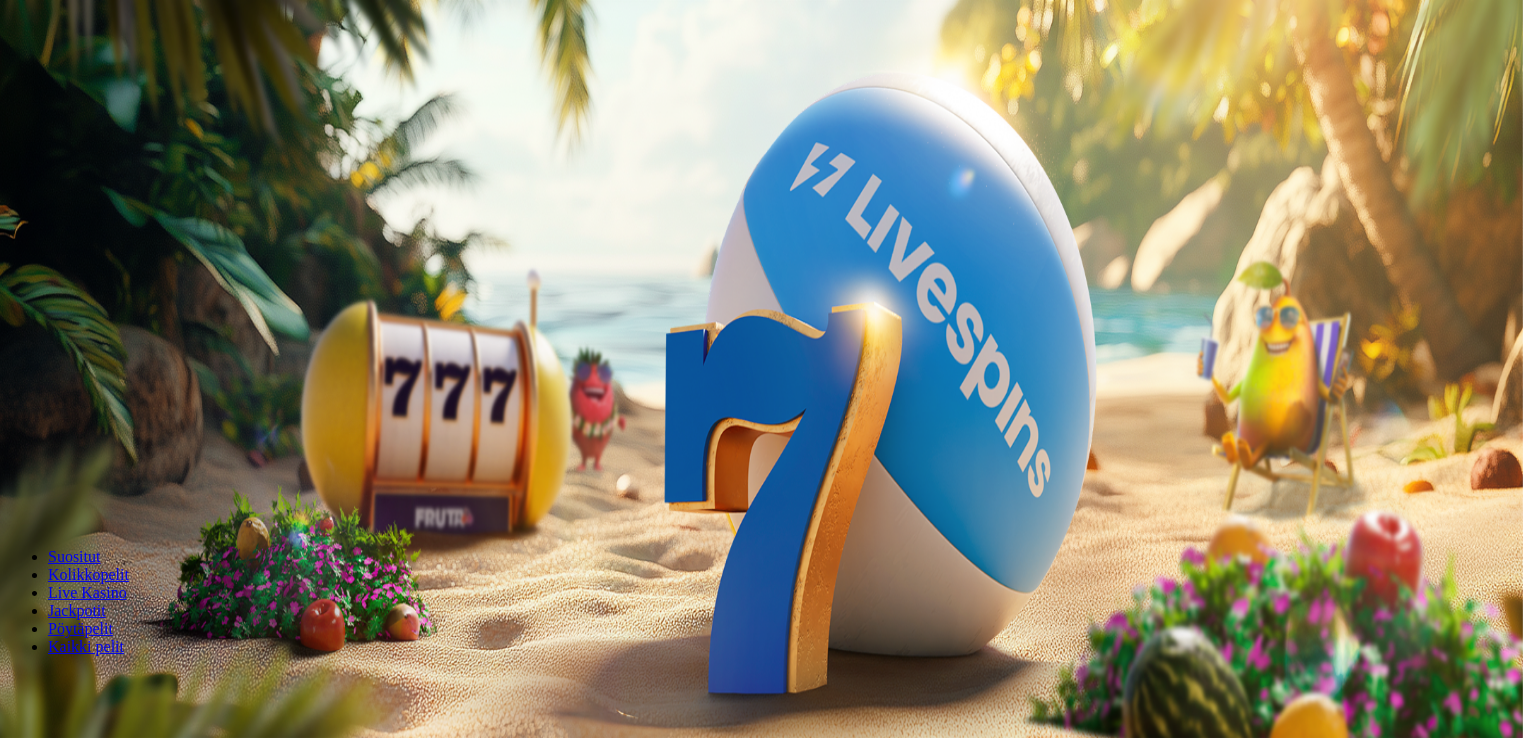 type on "*" 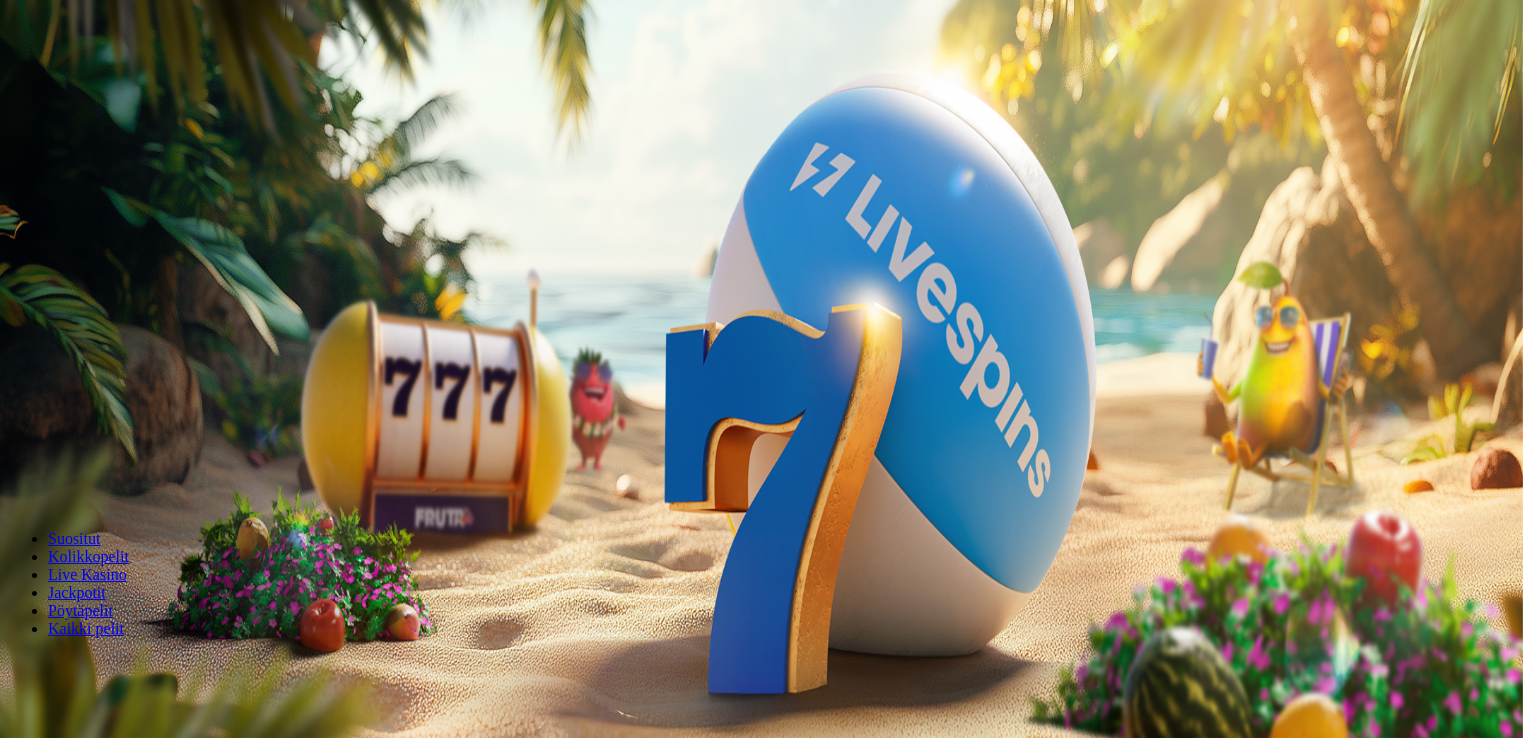 type on "**" 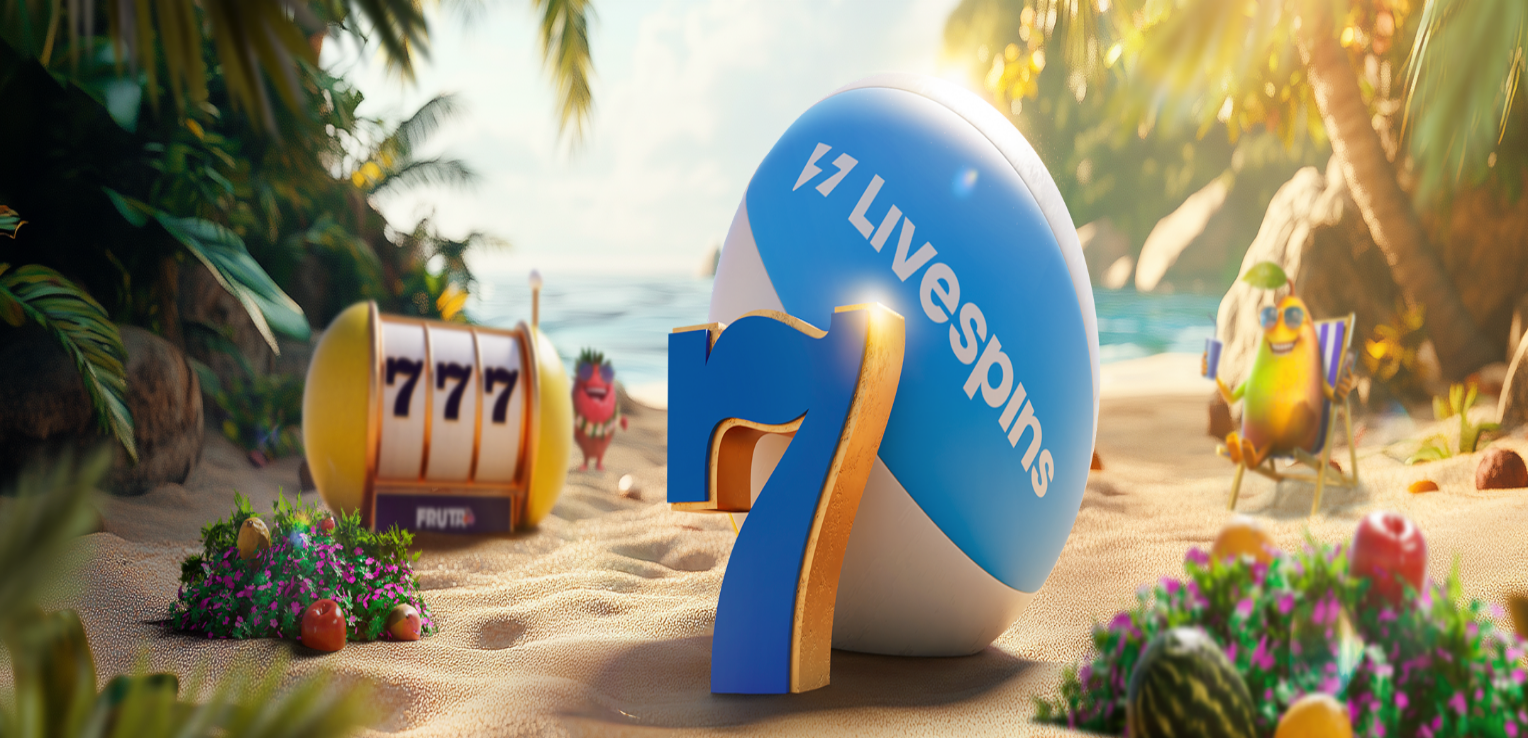 click on "Ymmärrän" at bounding box center [151, 5418] 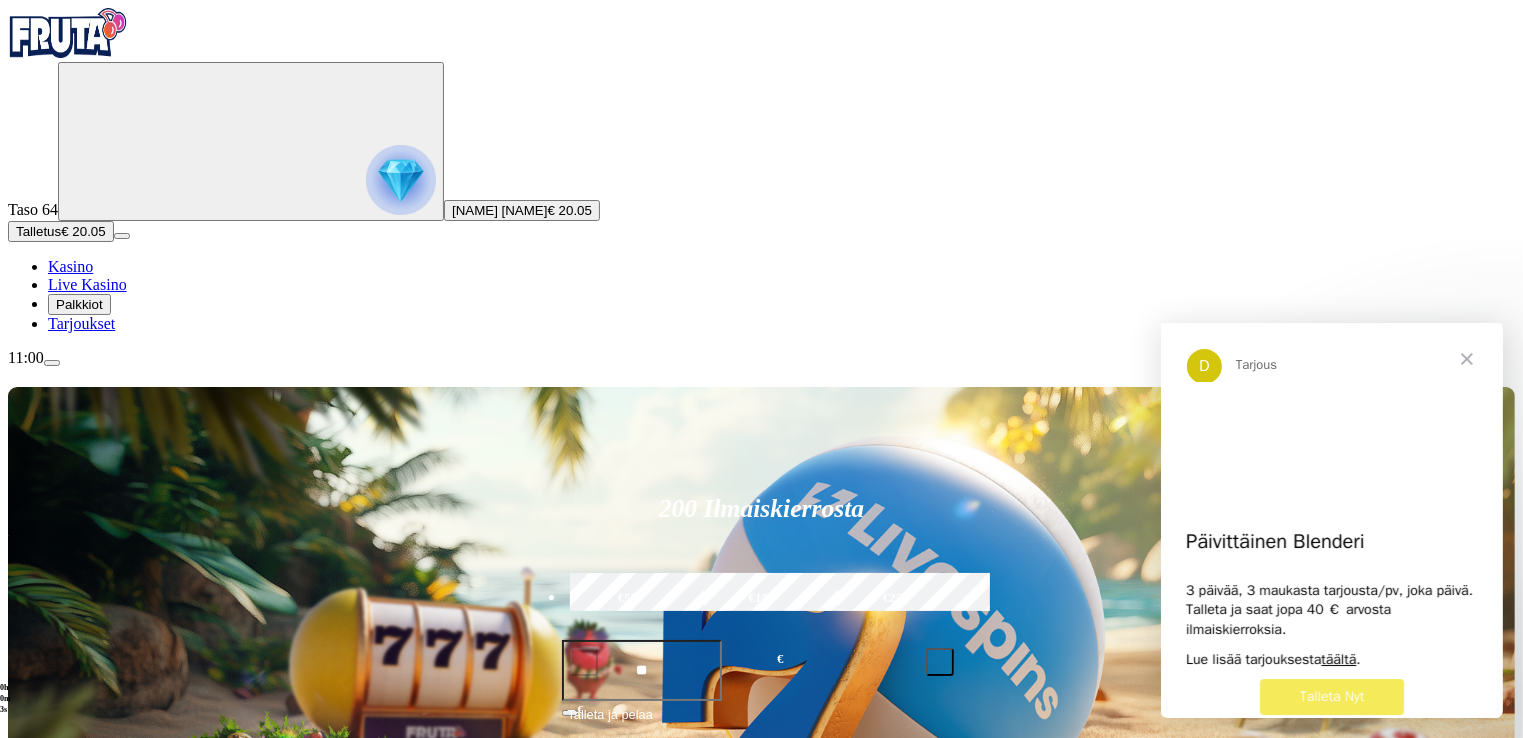 scroll, scrollTop: 0, scrollLeft: 0, axis: both 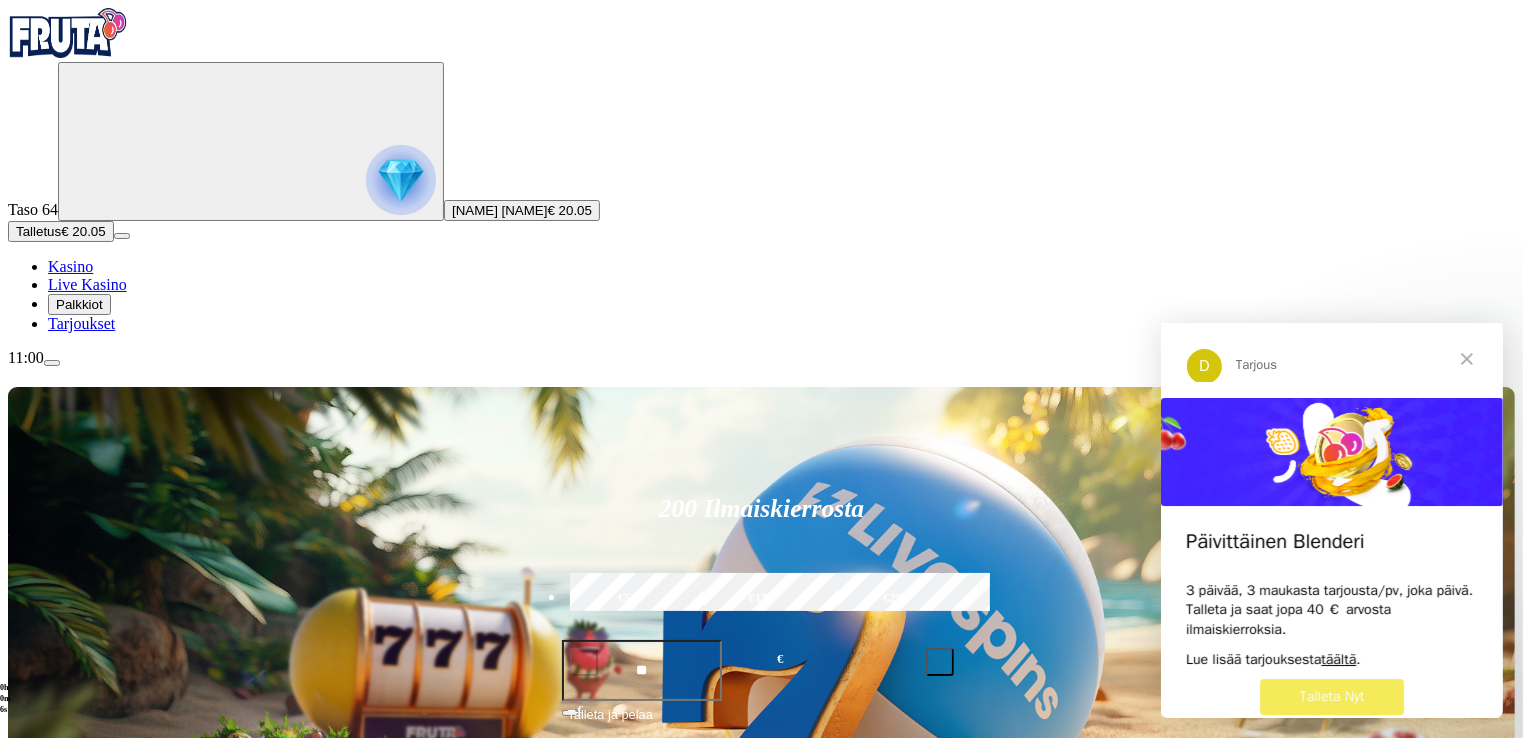 click at bounding box center (1466, 358) 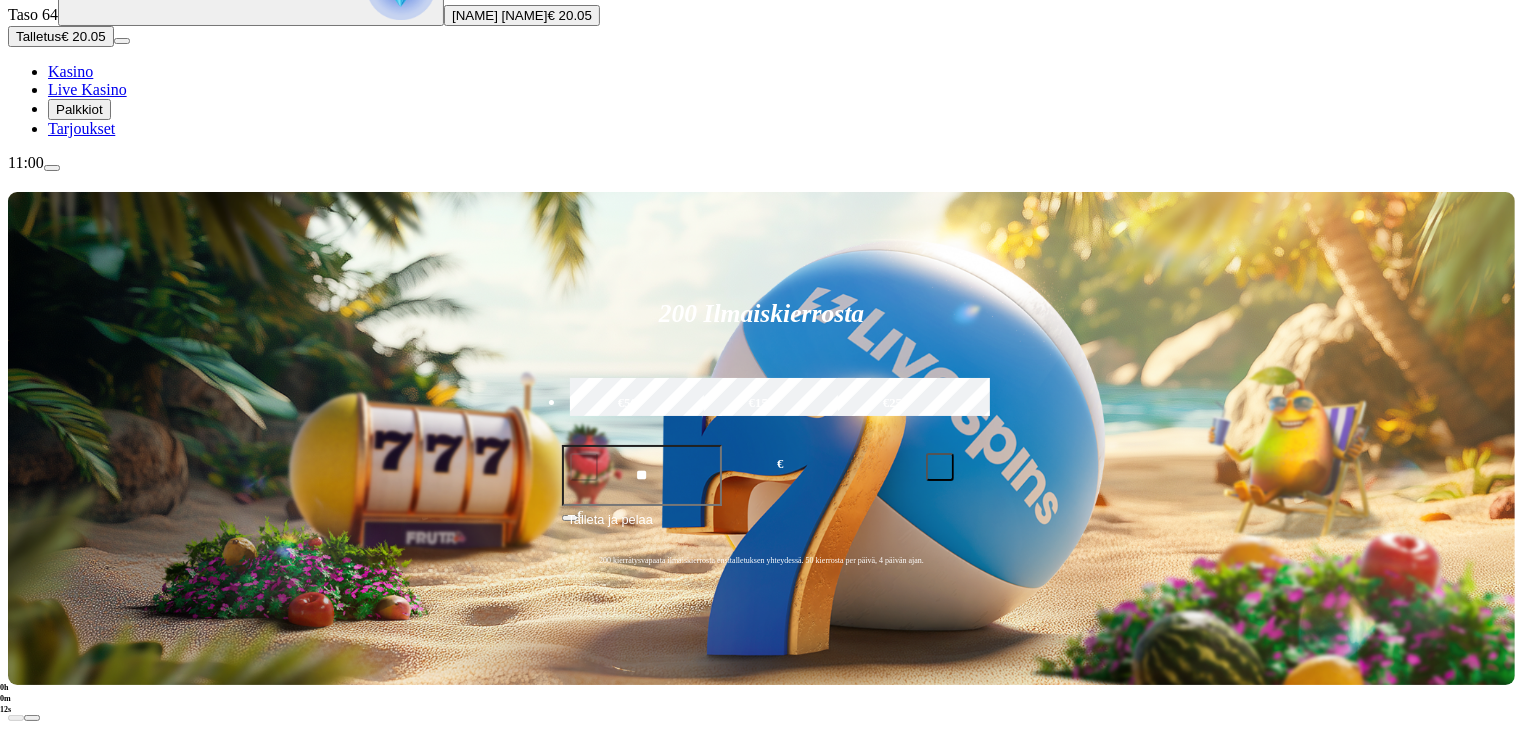 scroll, scrollTop: 262, scrollLeft: 0, axis: vertical 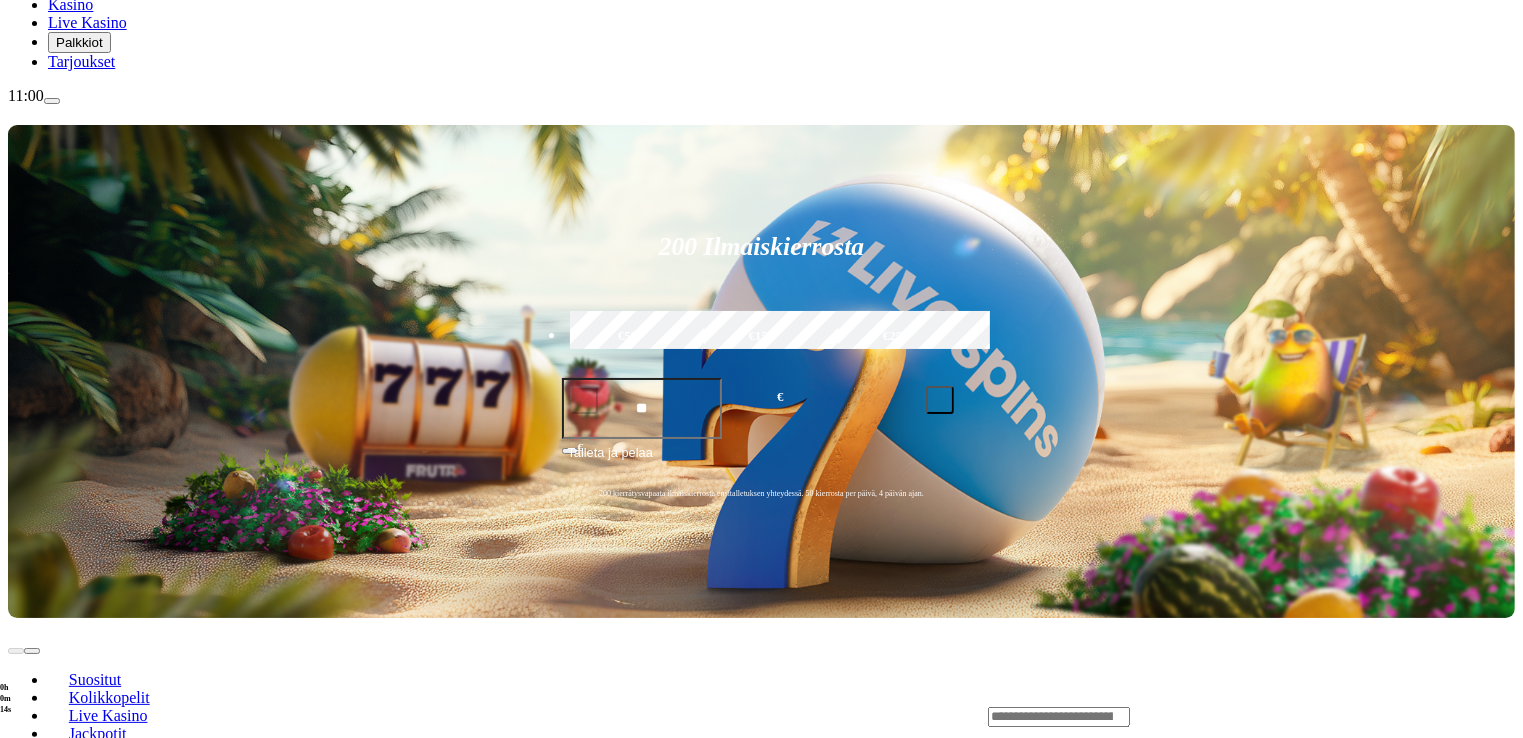 click on "Pelaa nyt" at bounding box center [77, 1316] 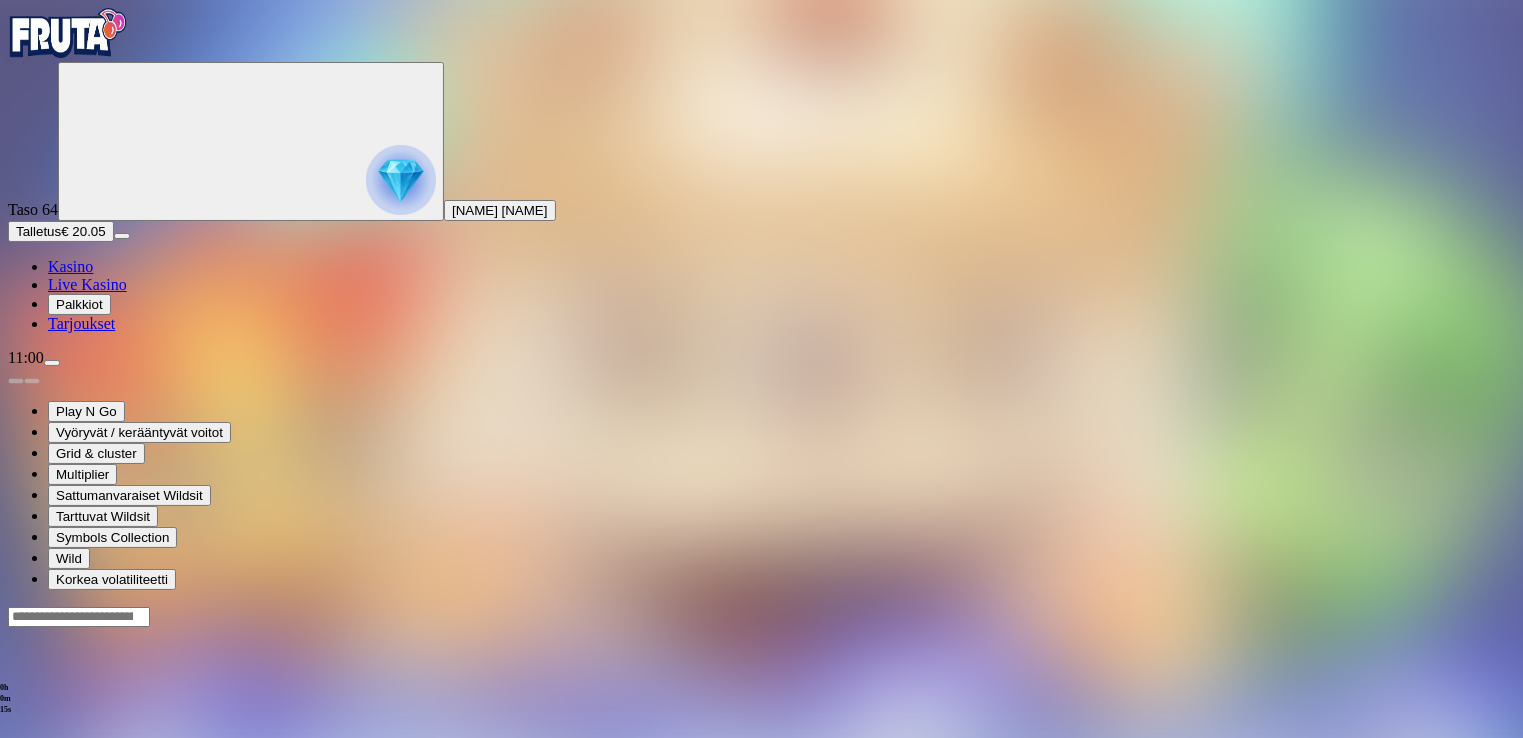scroll, scrollTop: 0, scrollLeft: 0, axis: both 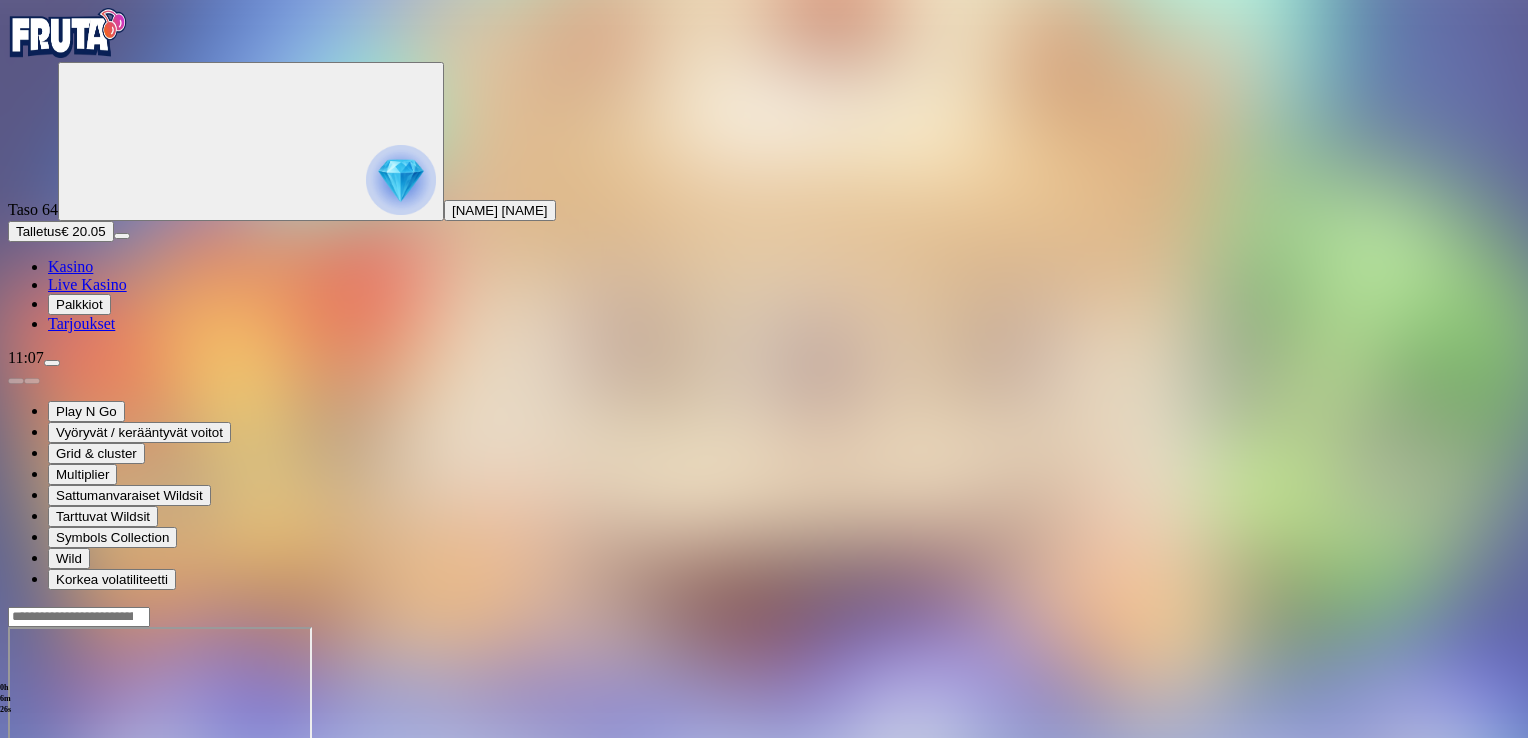 click on "Kasino" at bounding box center [70, 266] 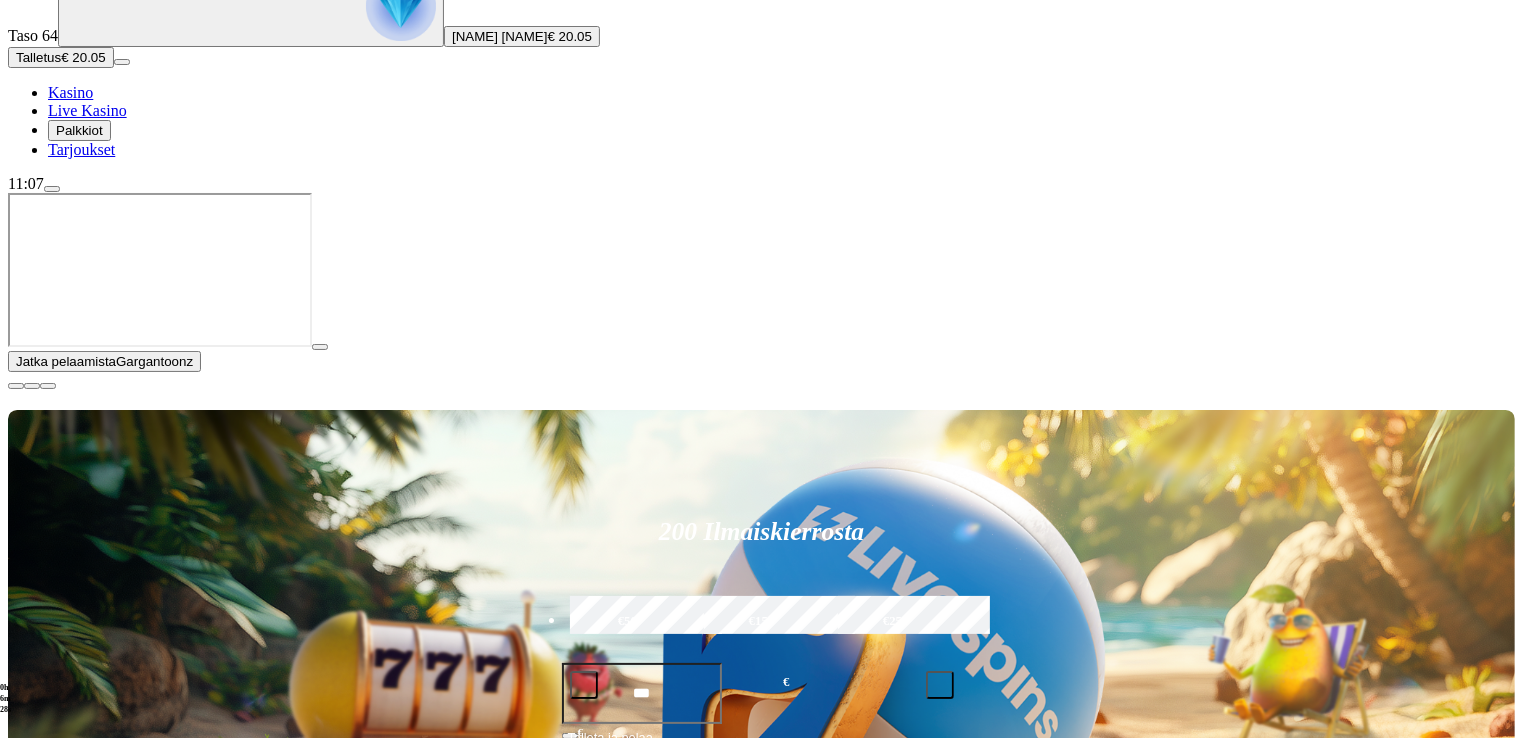 scroll, scrollTop: 176, scrollLeft: 0, axis: vertical 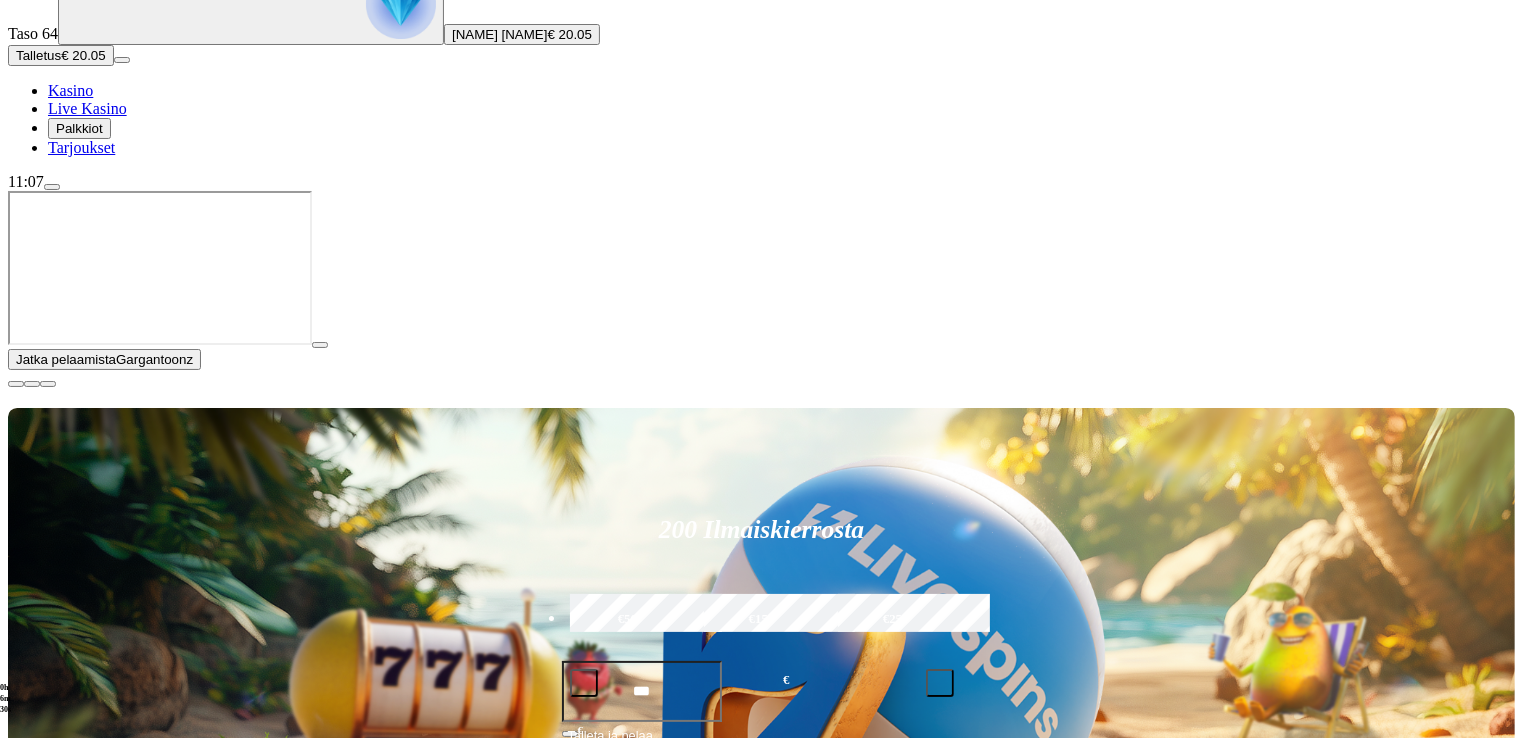 click at bounding box center (16, 384) 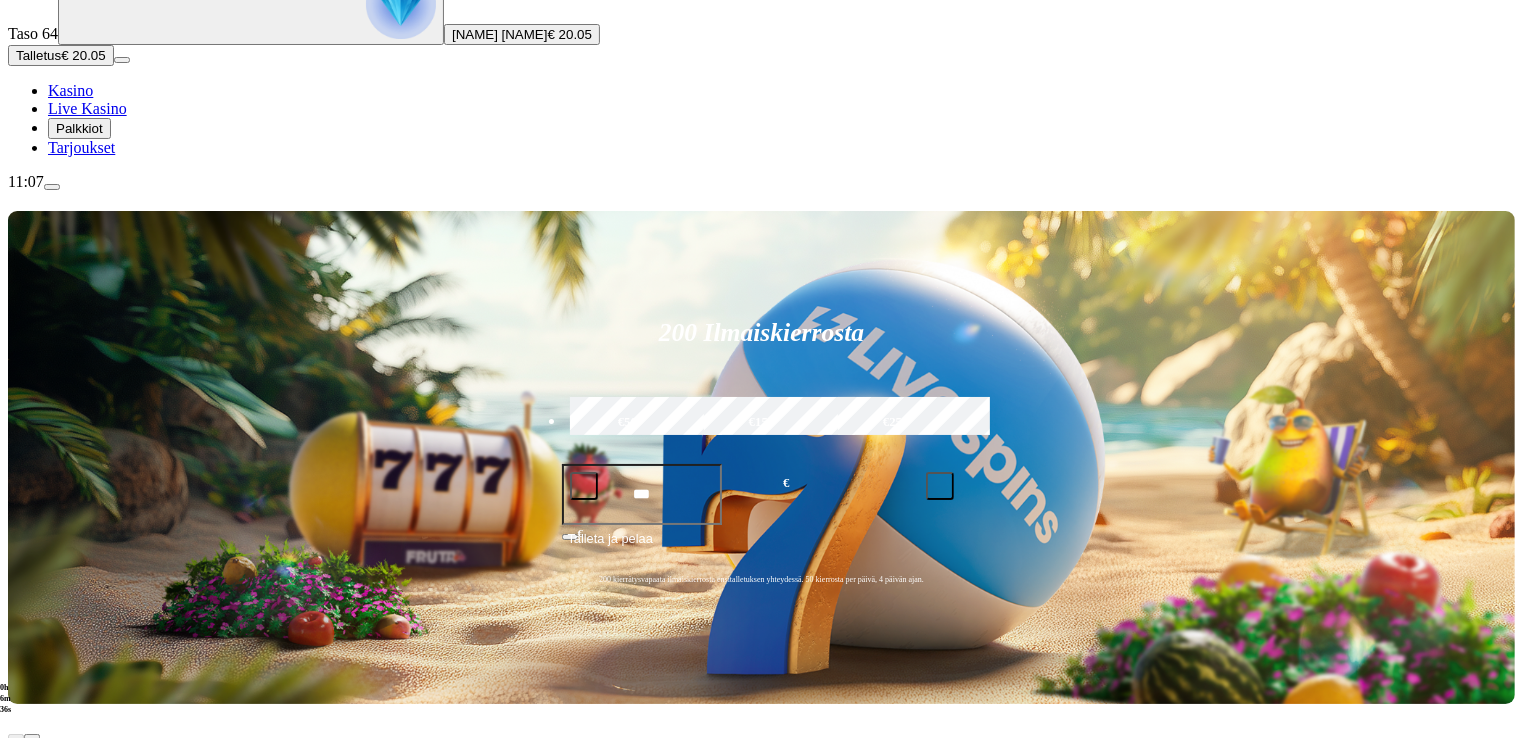 click on "Pelaa nyt" at bounding box center (77, 1212) 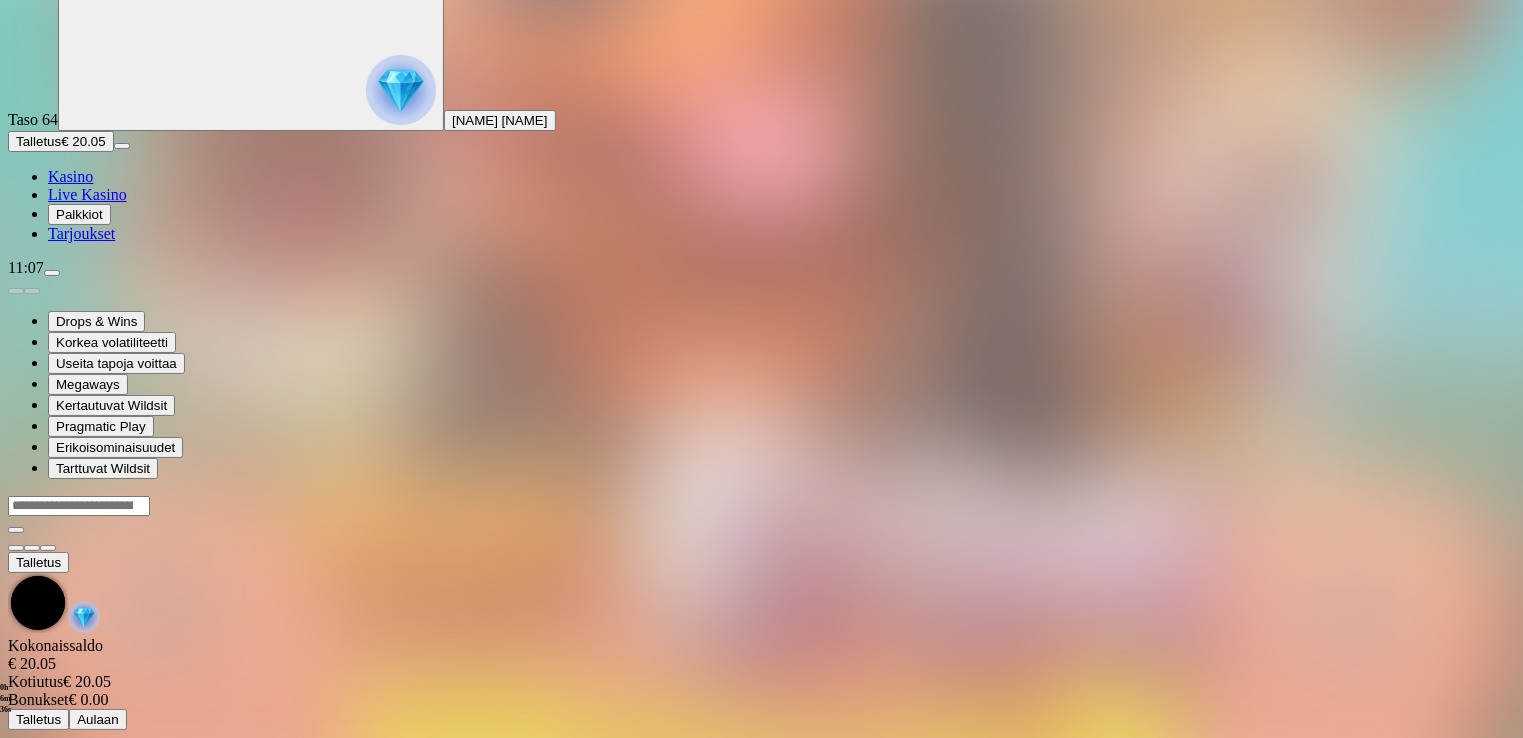 scroll, scrollTop: 0, scrollLeft: 0, axis: both 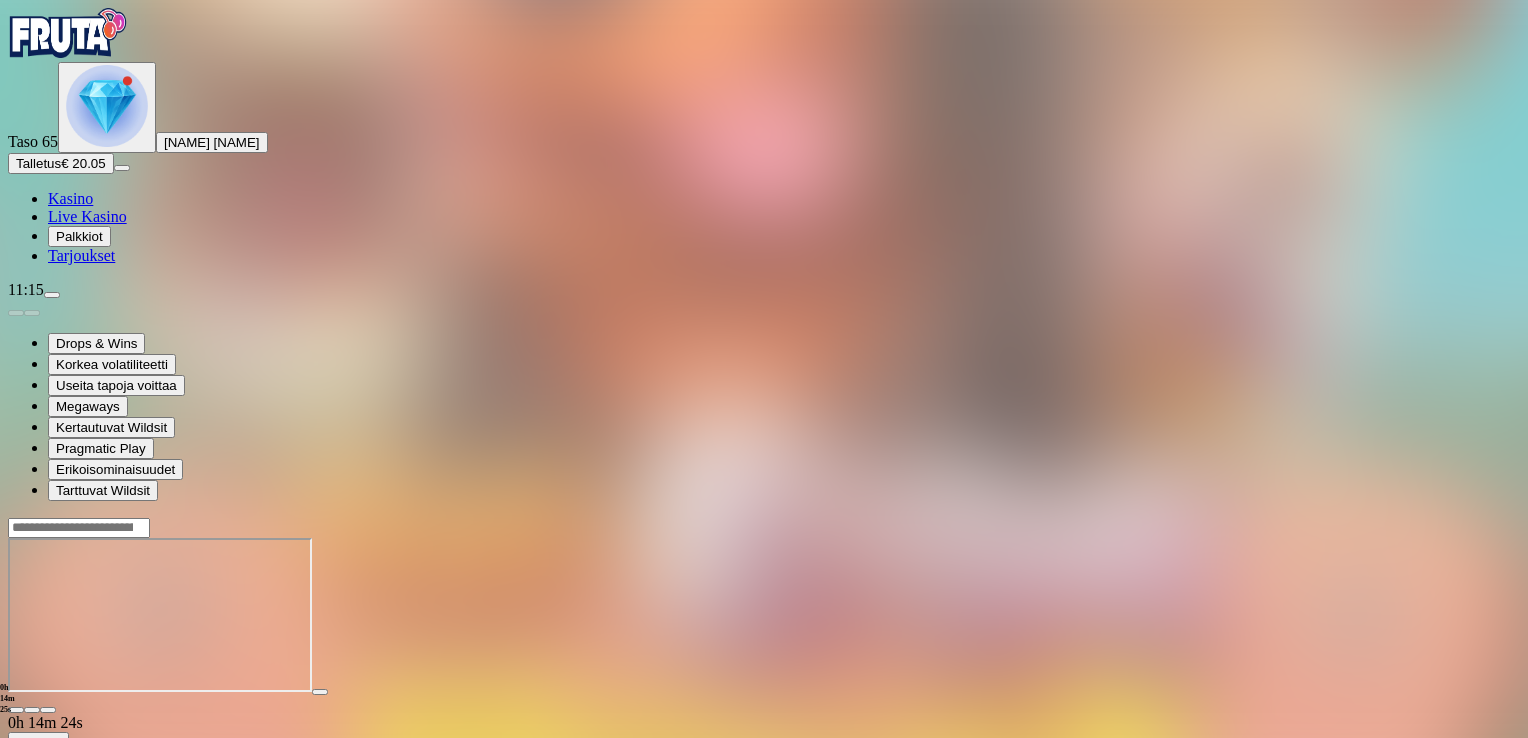 click on "Kasino" at bounding box center [70, 198] 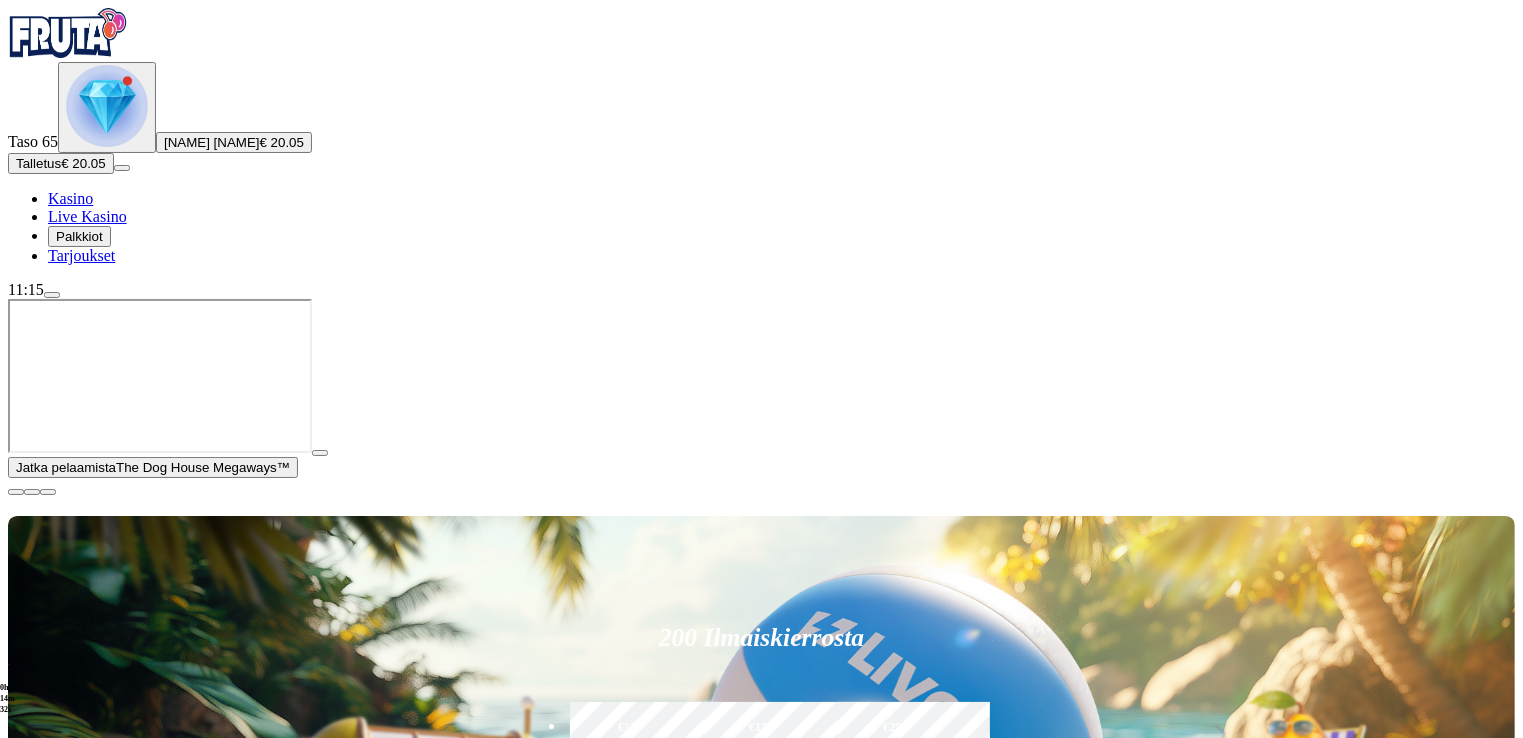 click on "Suositut Kolikkopelit Live Kasino Jackpotit Pöytäpelit Kaikki pelit" at bounding box center (761, 1107) 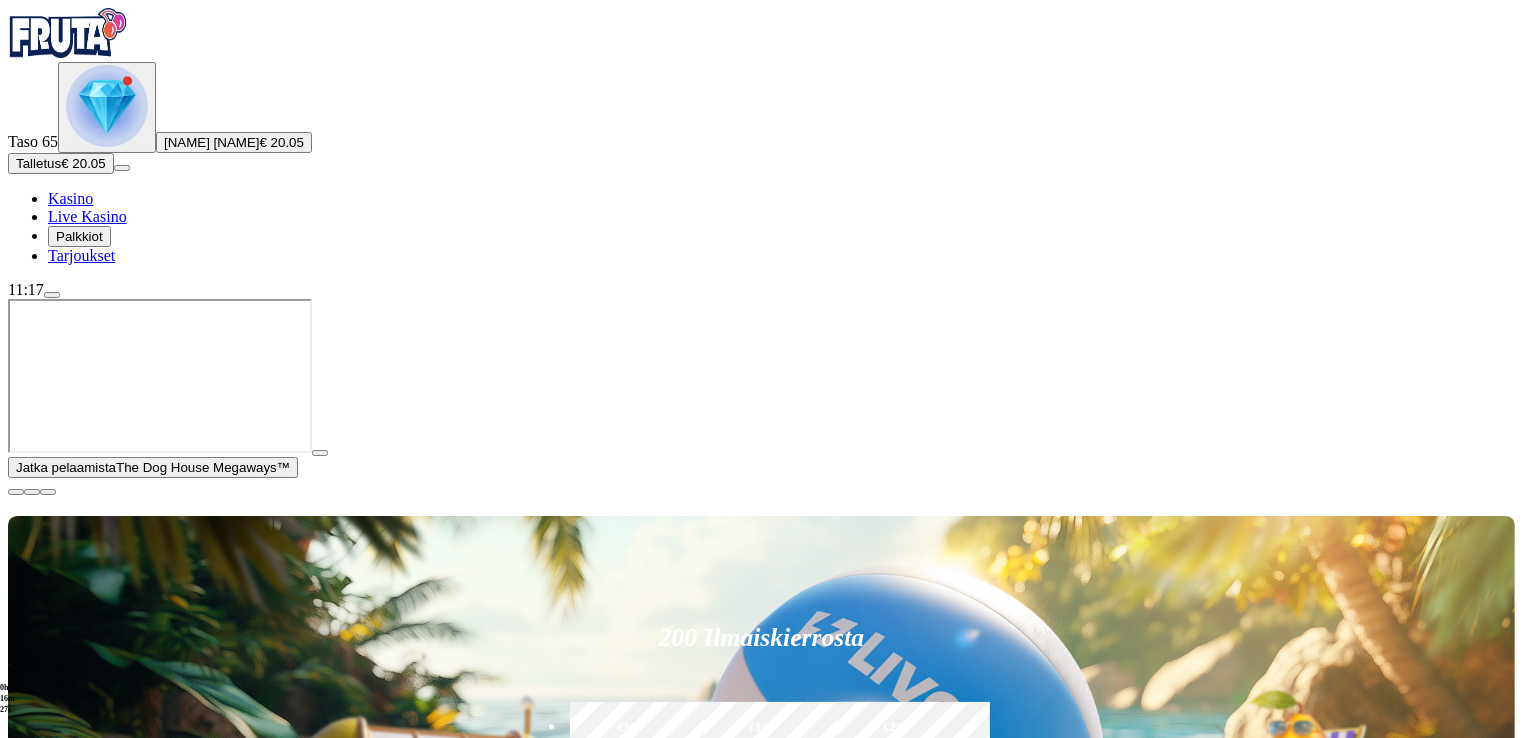 click at bounding box center [16, 492] 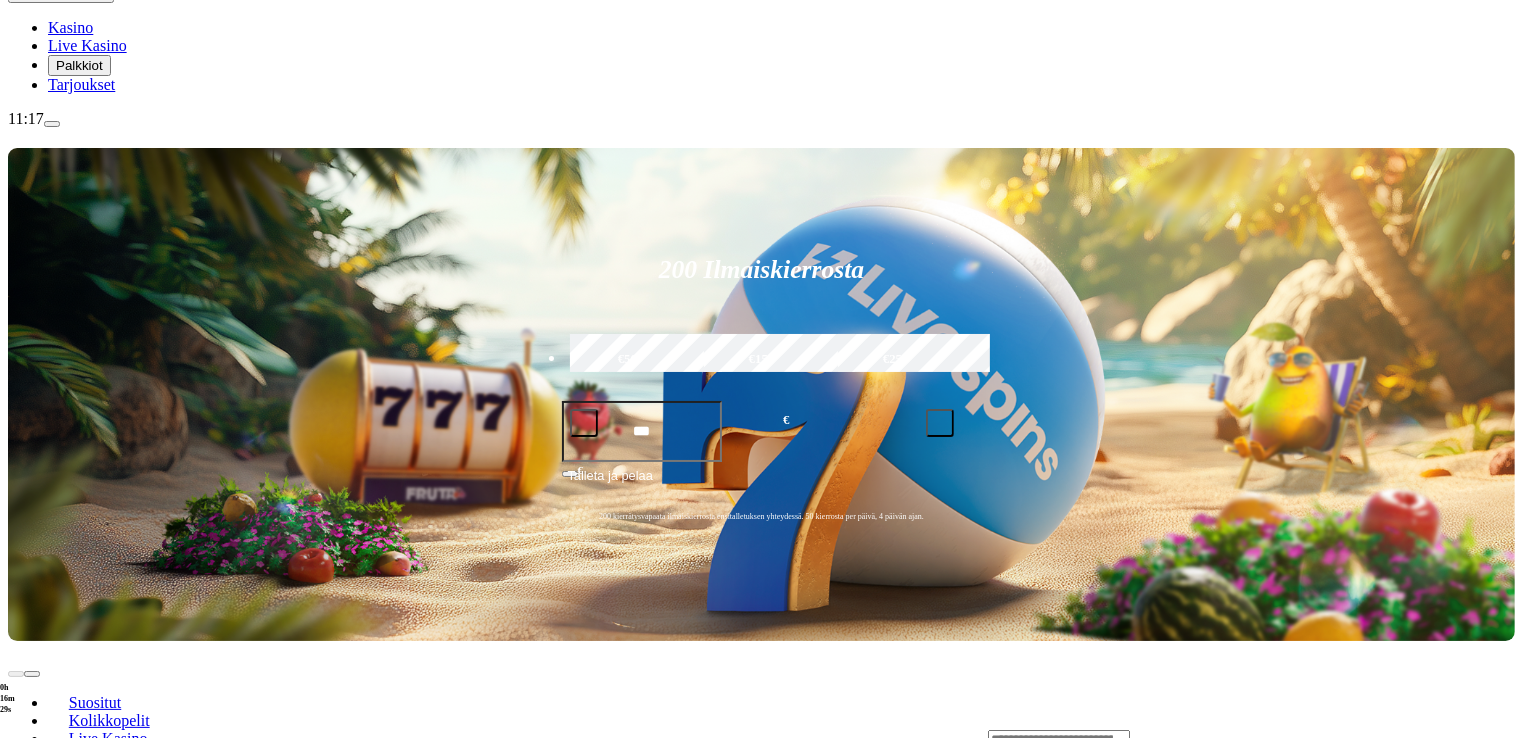 scroll, scrollTop: 172, scrollLeft: 0, axis: vertical 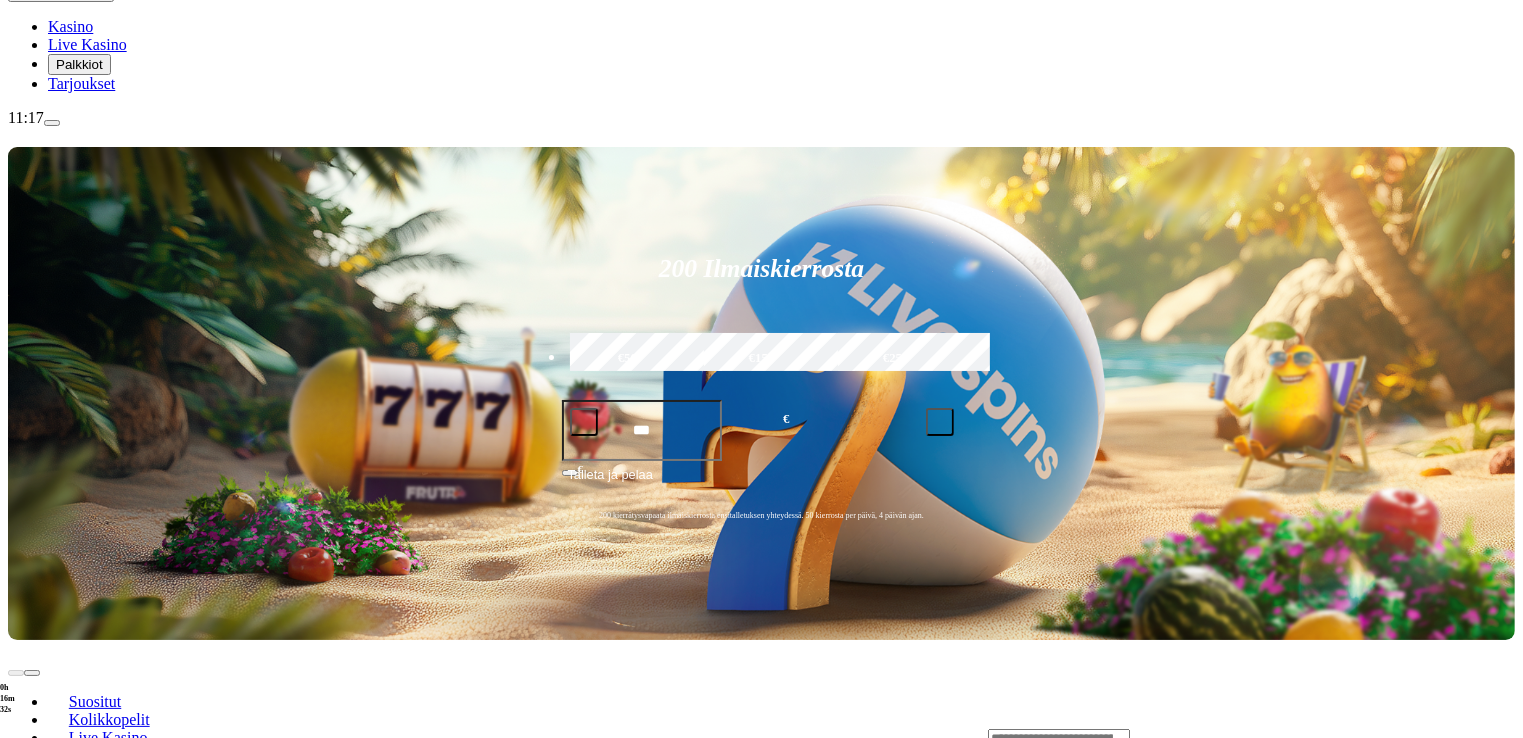 click at bounding box center [32, 911] 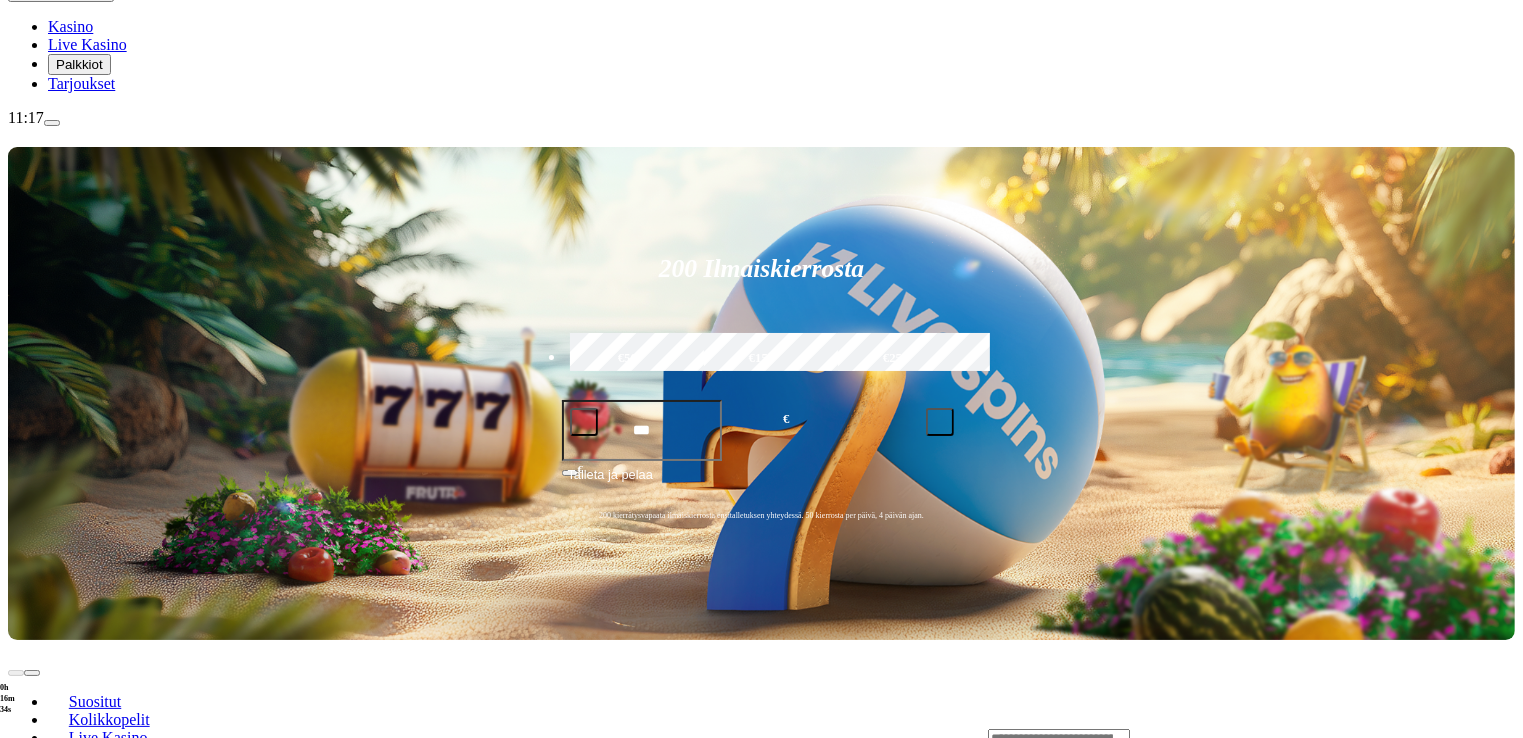 click on "Pelaa nyt" at bounding box center [-311, 1529] 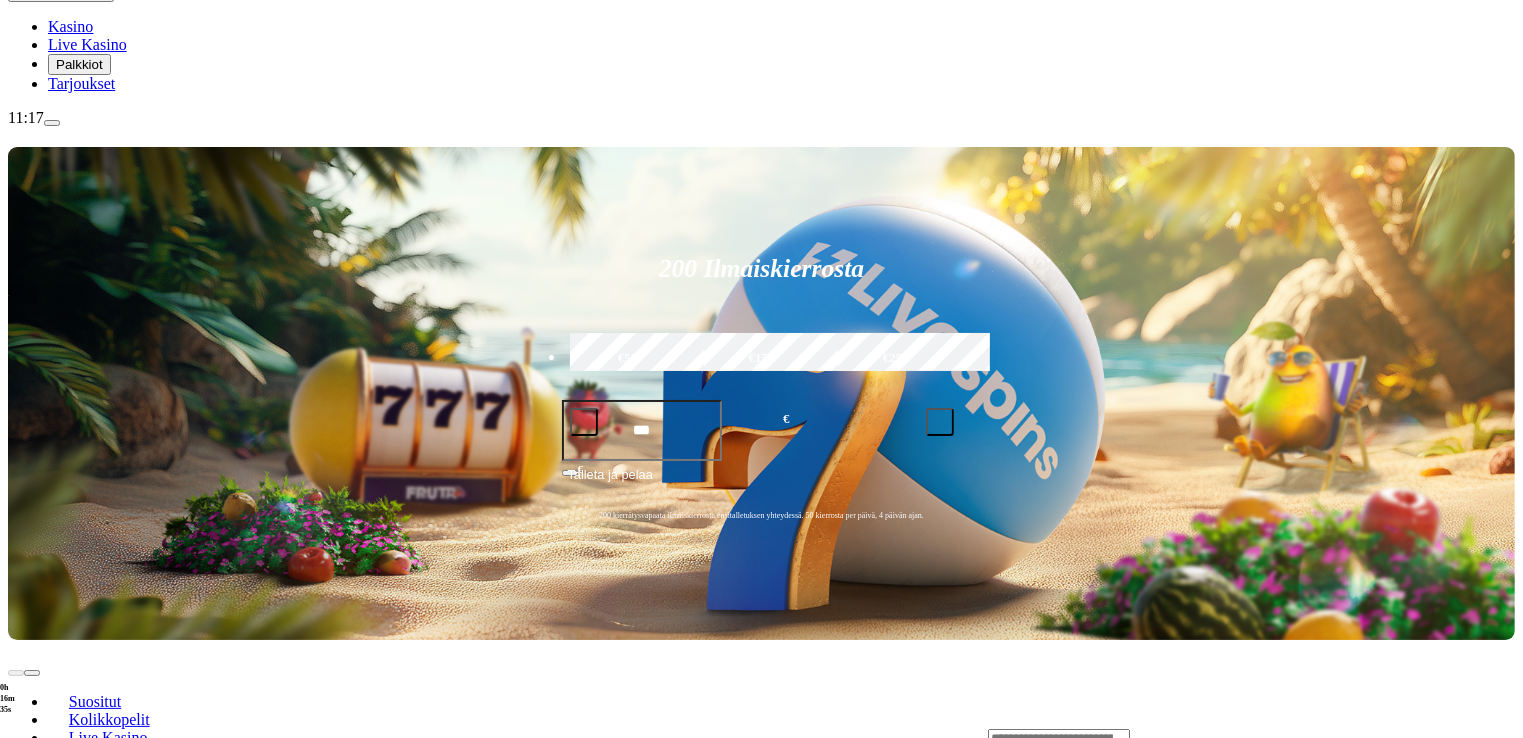 scroll, scrollTop: 0, scrollLeft: 0, axis: both 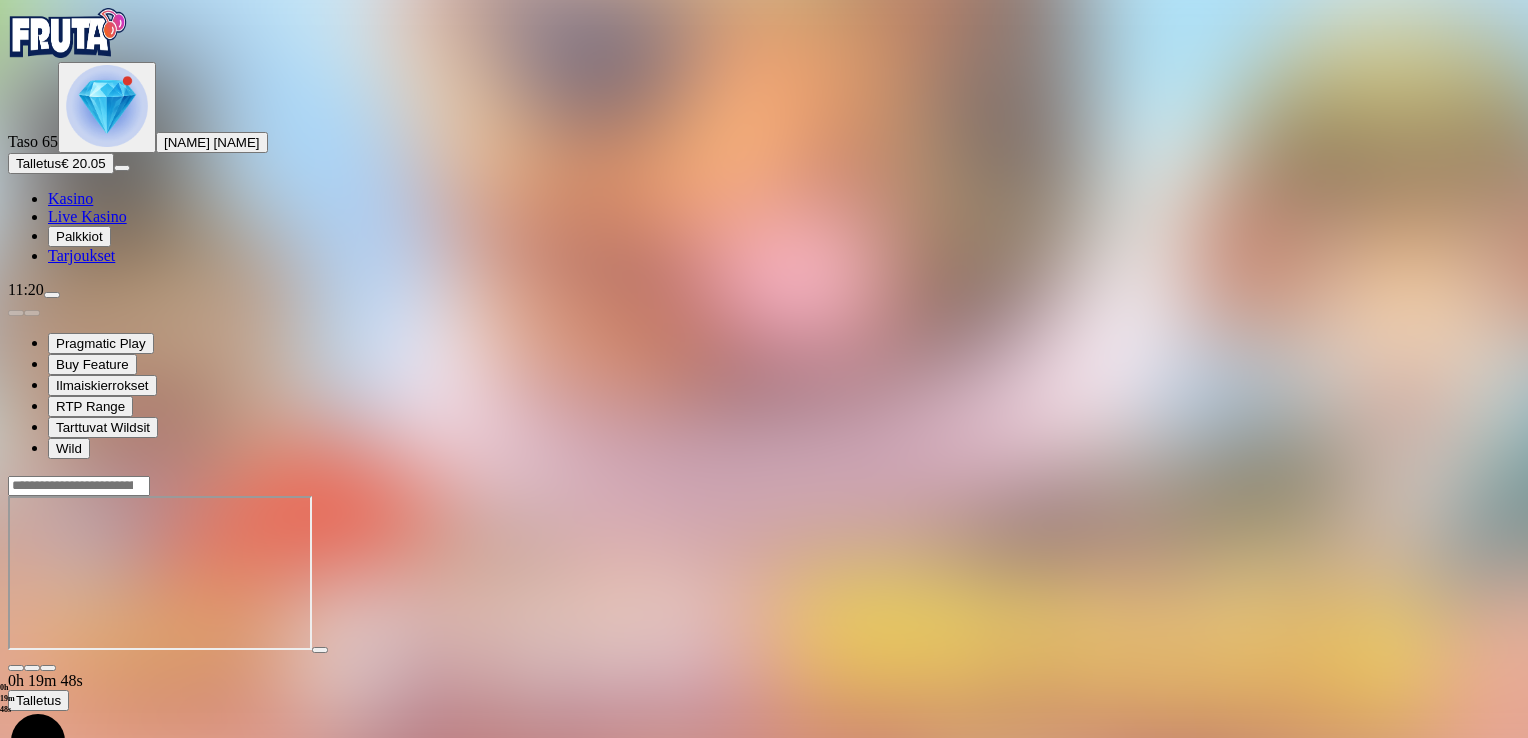 click on "Kasino" at bounding box center (70, 198) 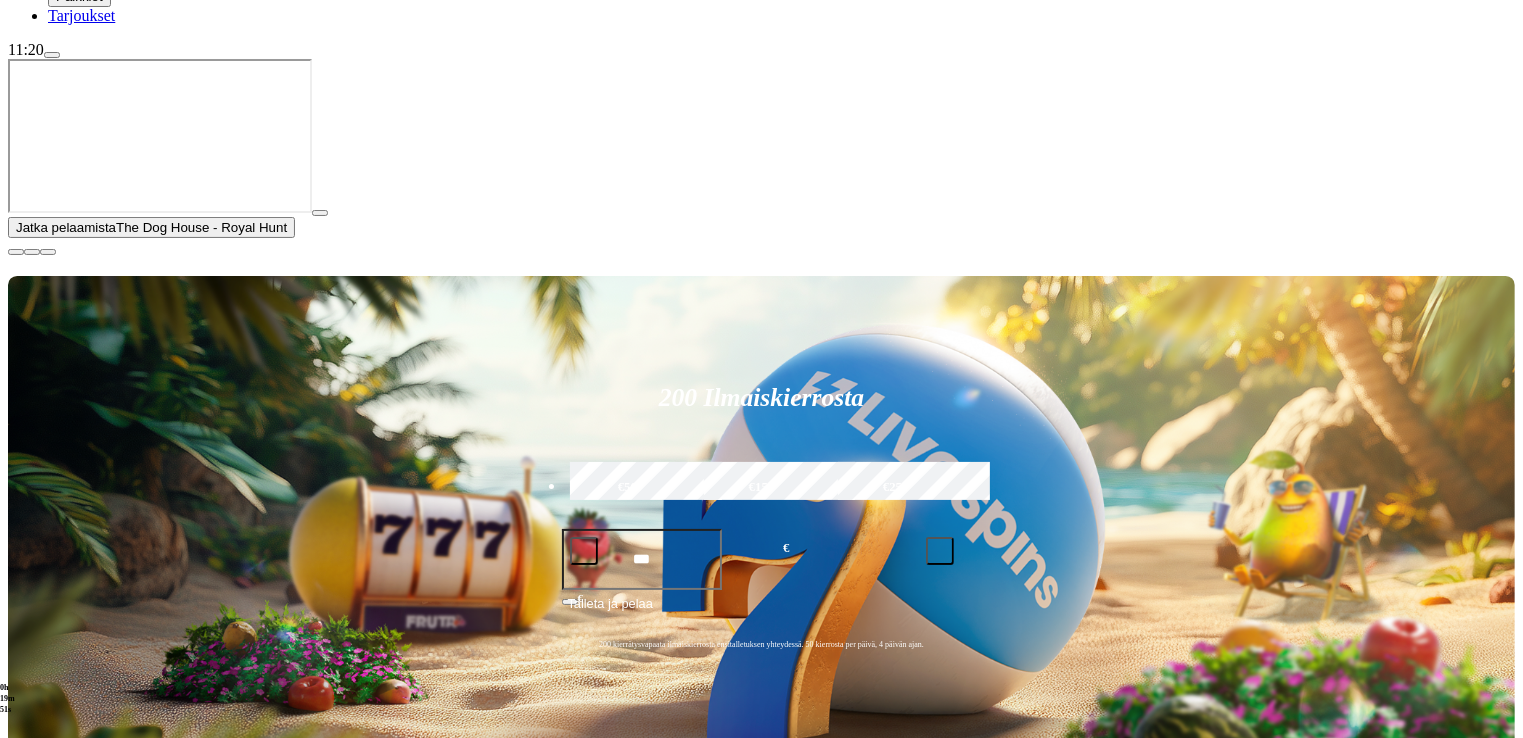 scroll, scrollTop: 244, scrollLeft: 0, axis: vertical 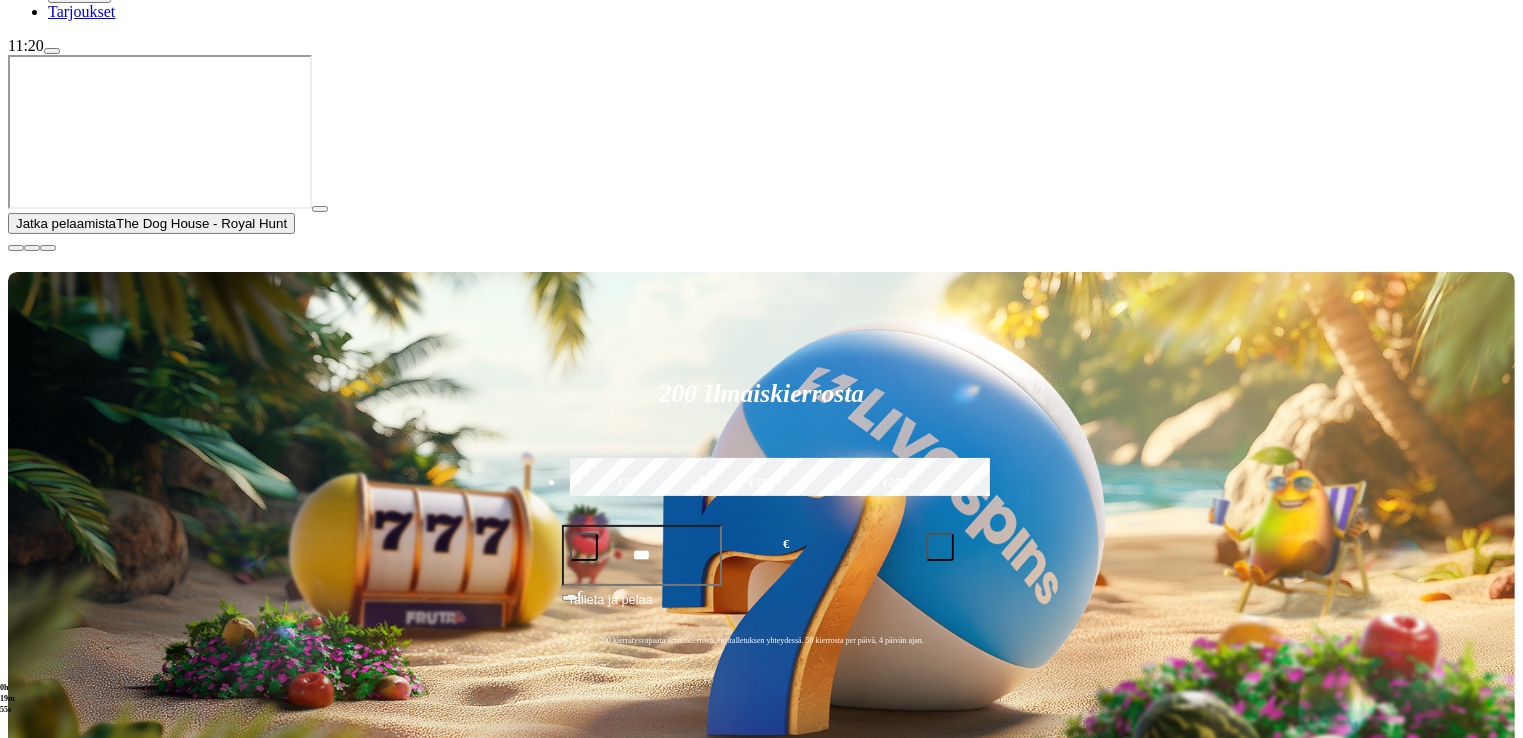 click on "Pelaa nyt" at bounding box center (77, 1368) 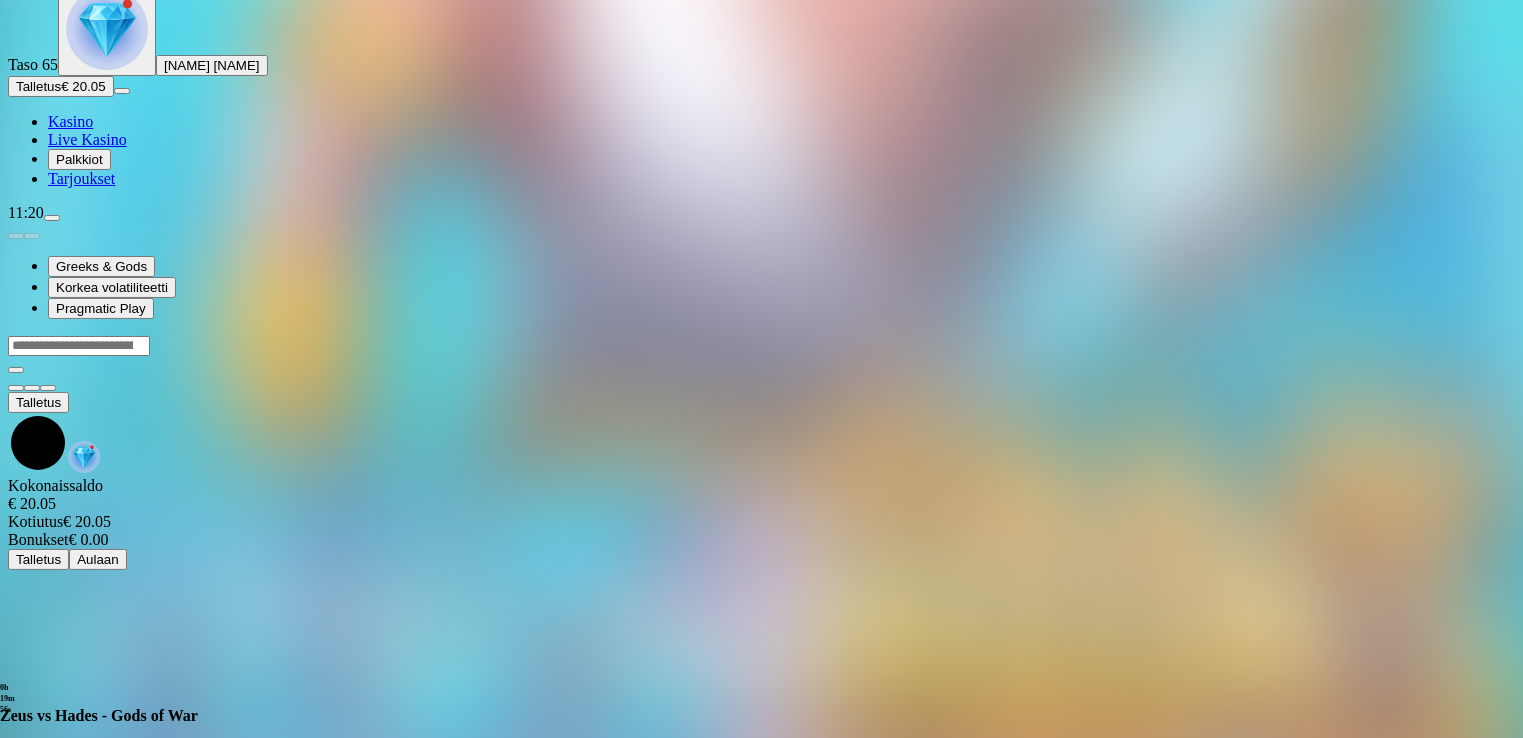 scroll, scrollTop: 0, scrollLeft: 0, axis: both 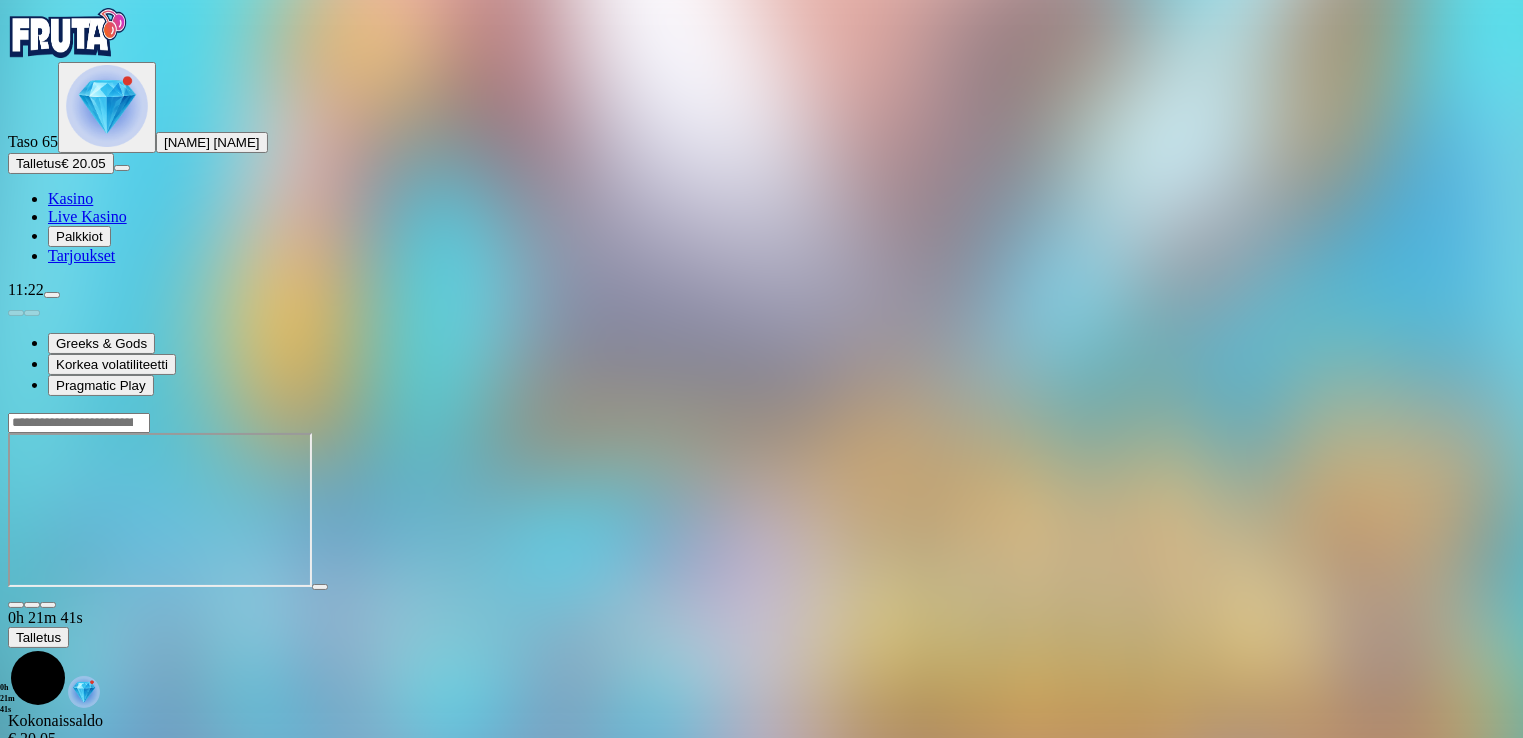 click on "Kasino" at bounding box center [70, 198] 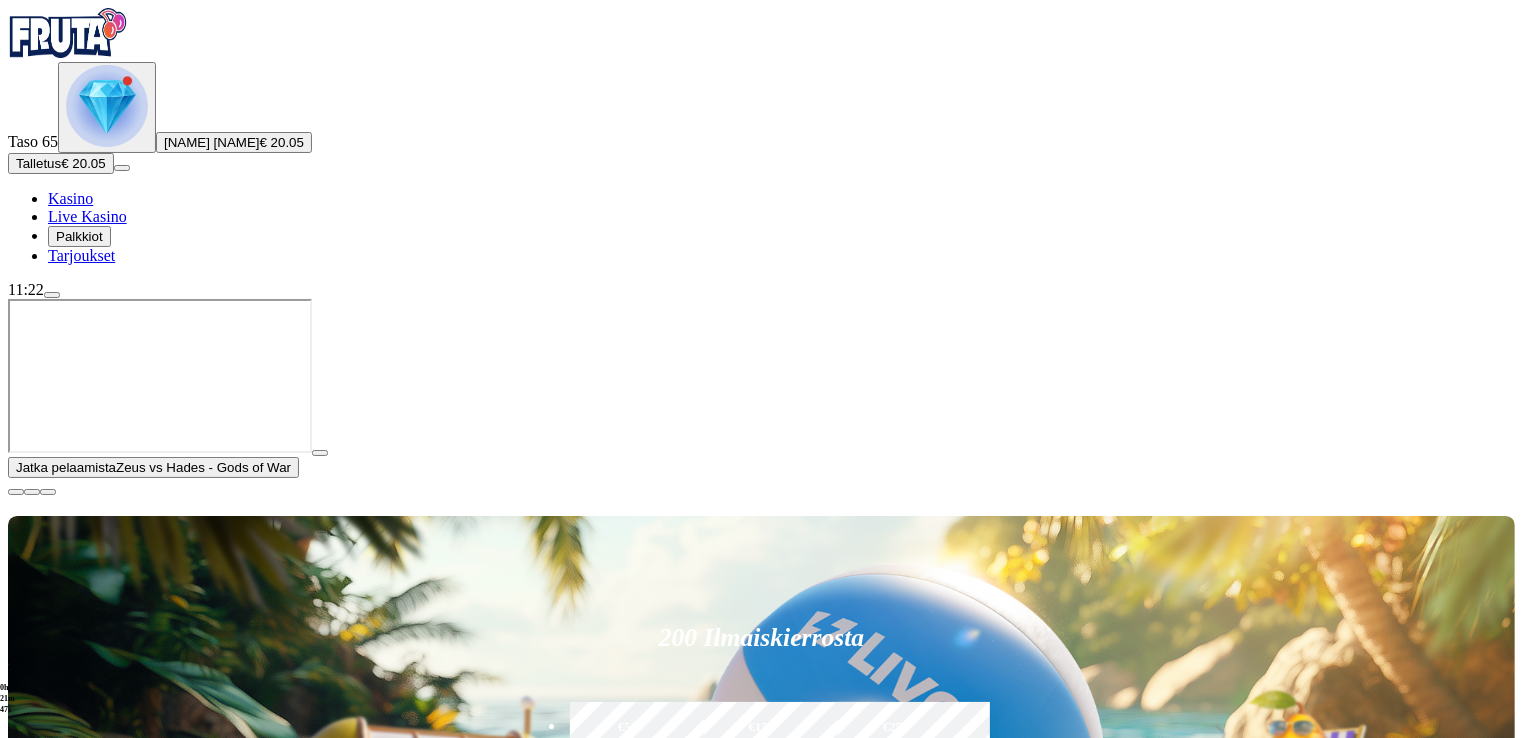 click at bounding box center [16, 492] 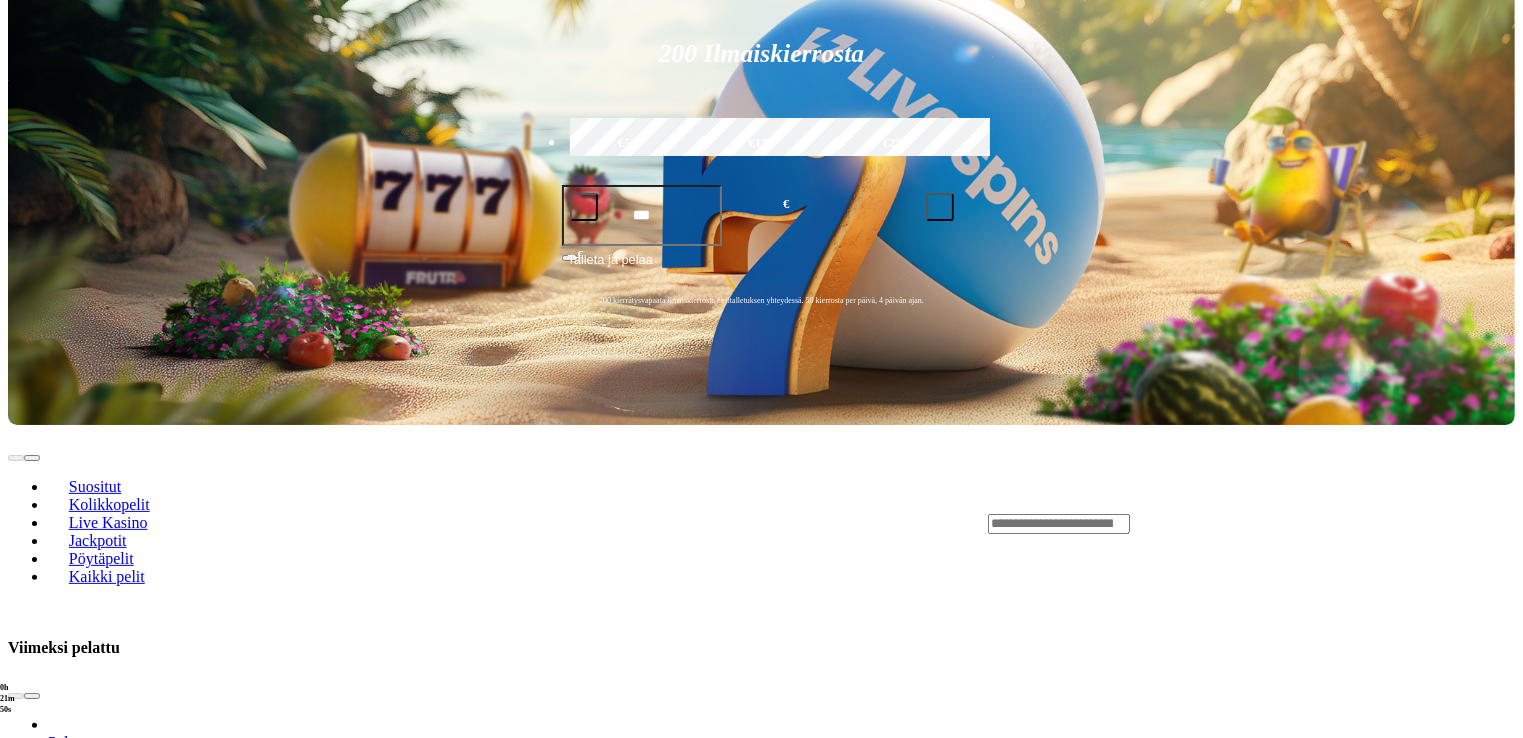 scroll, scrollTop: 388, scrollLeft: 0, axis: vertical 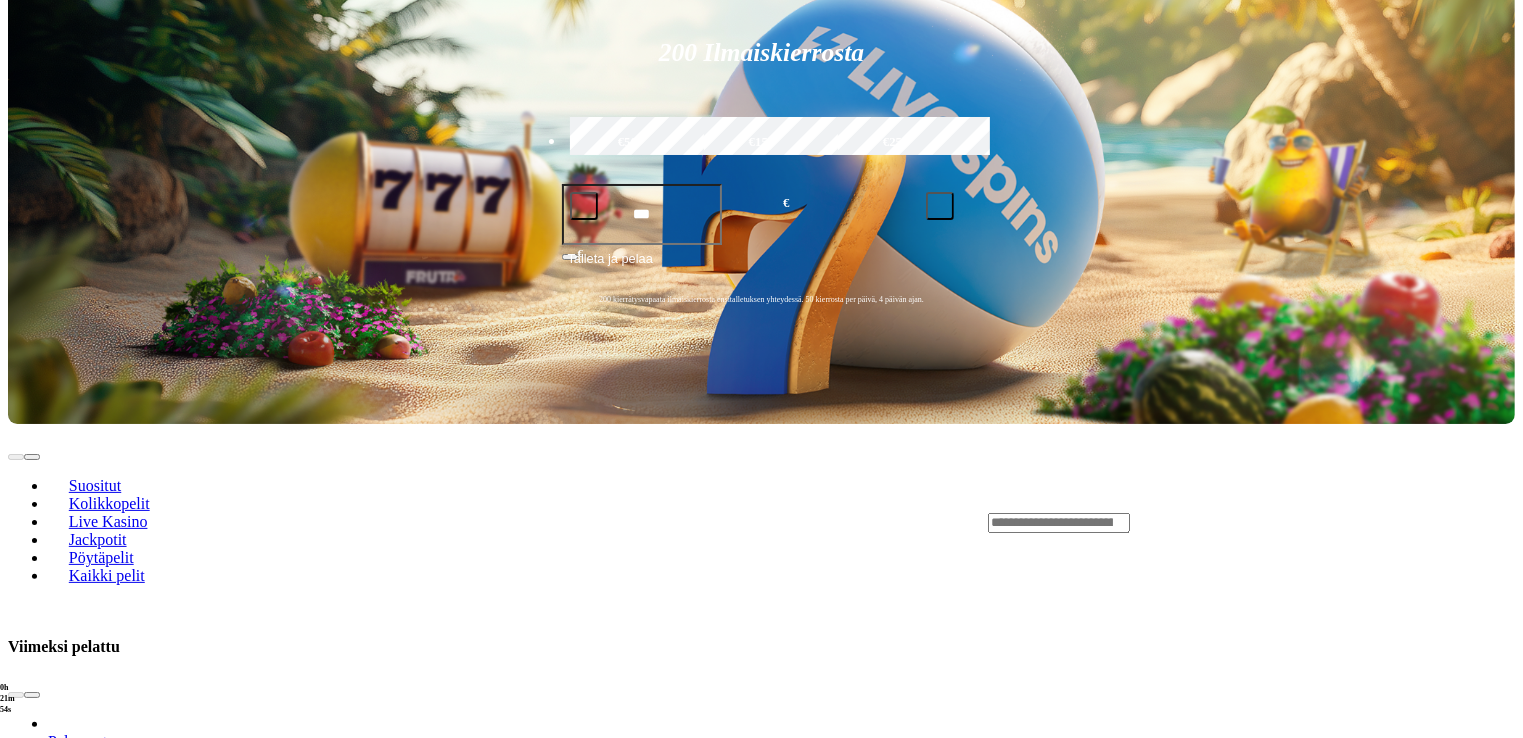 click at bounding box center (48, 1621) 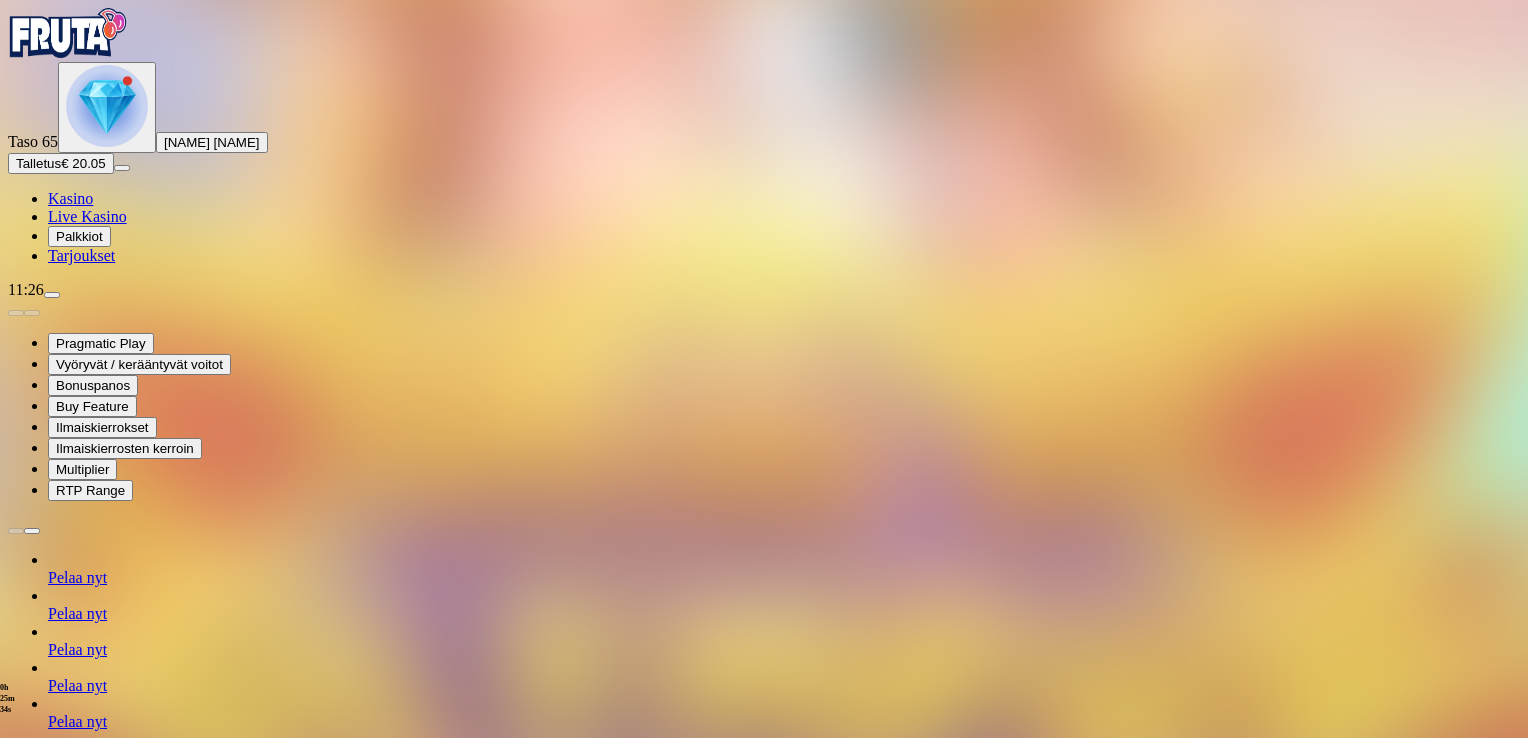 click on "Kasino" at bounding box center (70, 198) 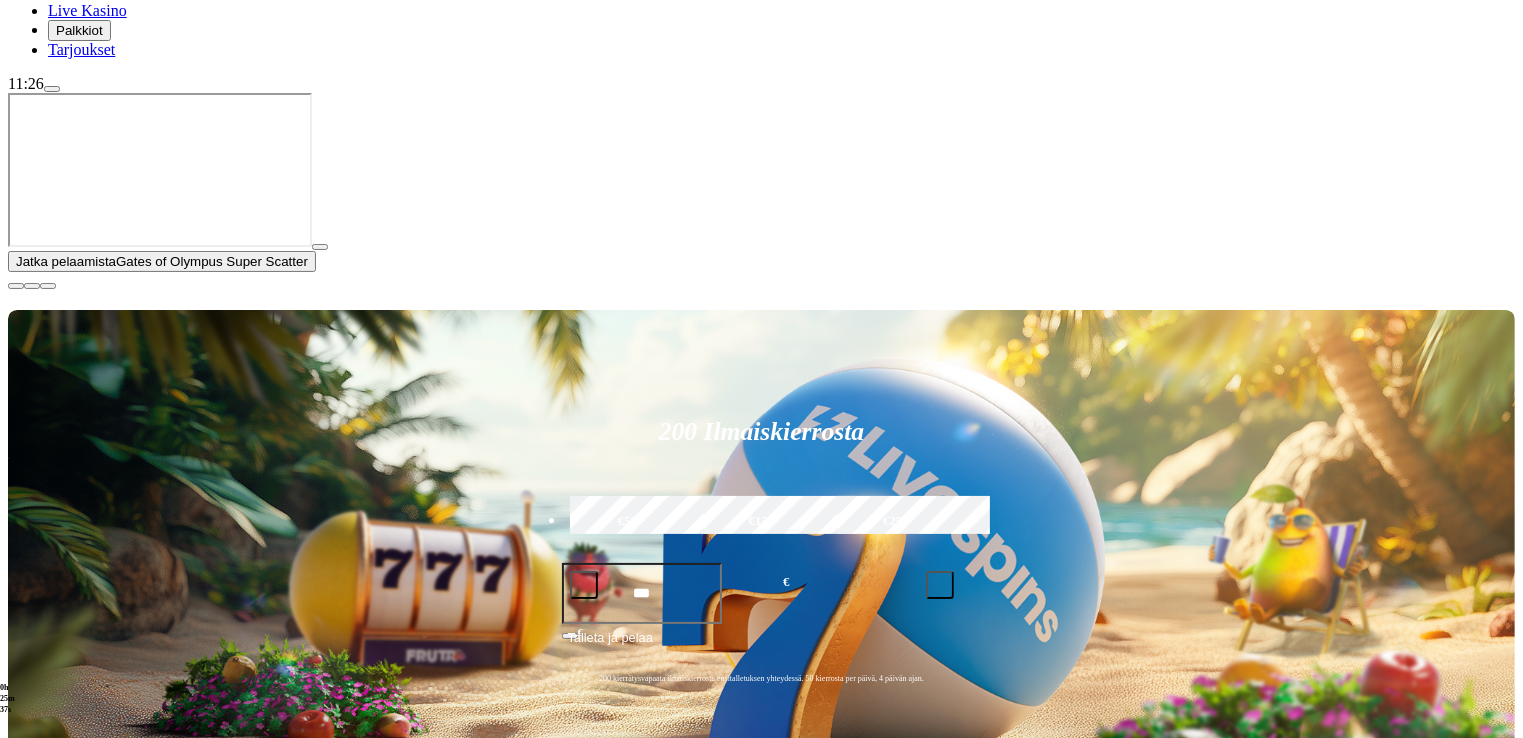 scroll, scrollTop: 207, scrollLeft: 0, axis: vertical 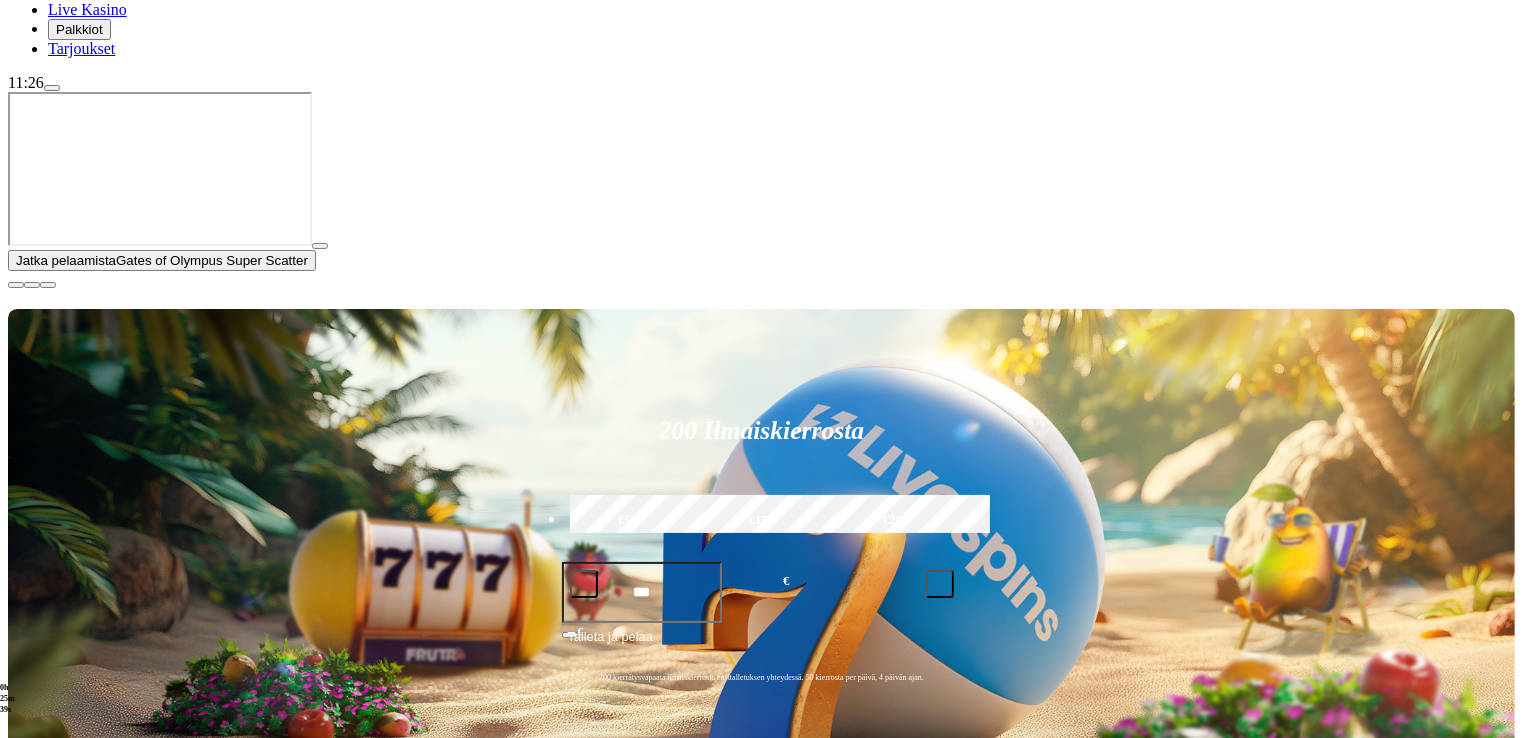 click at bounding box center (32, 1073) 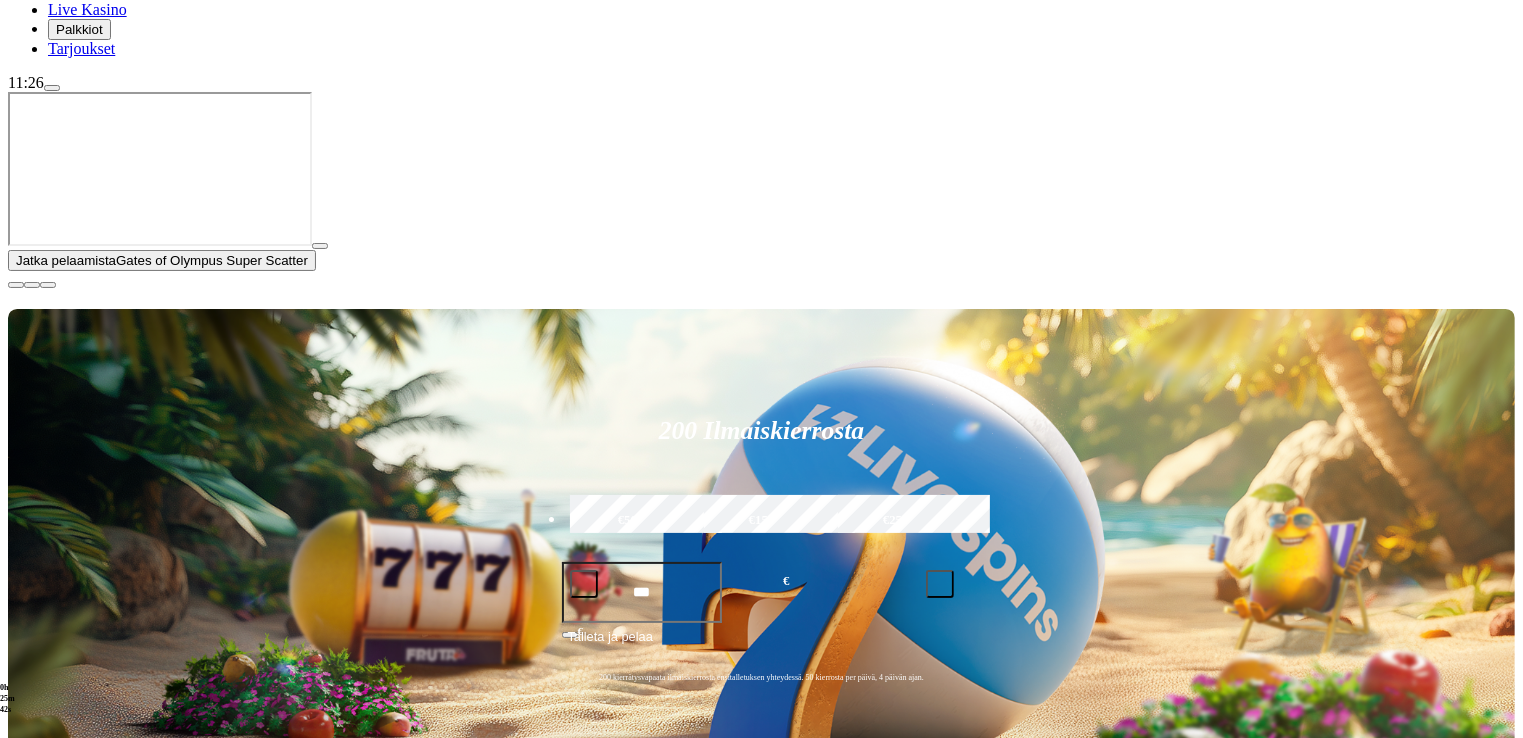 click at bounding box center [16, 285] 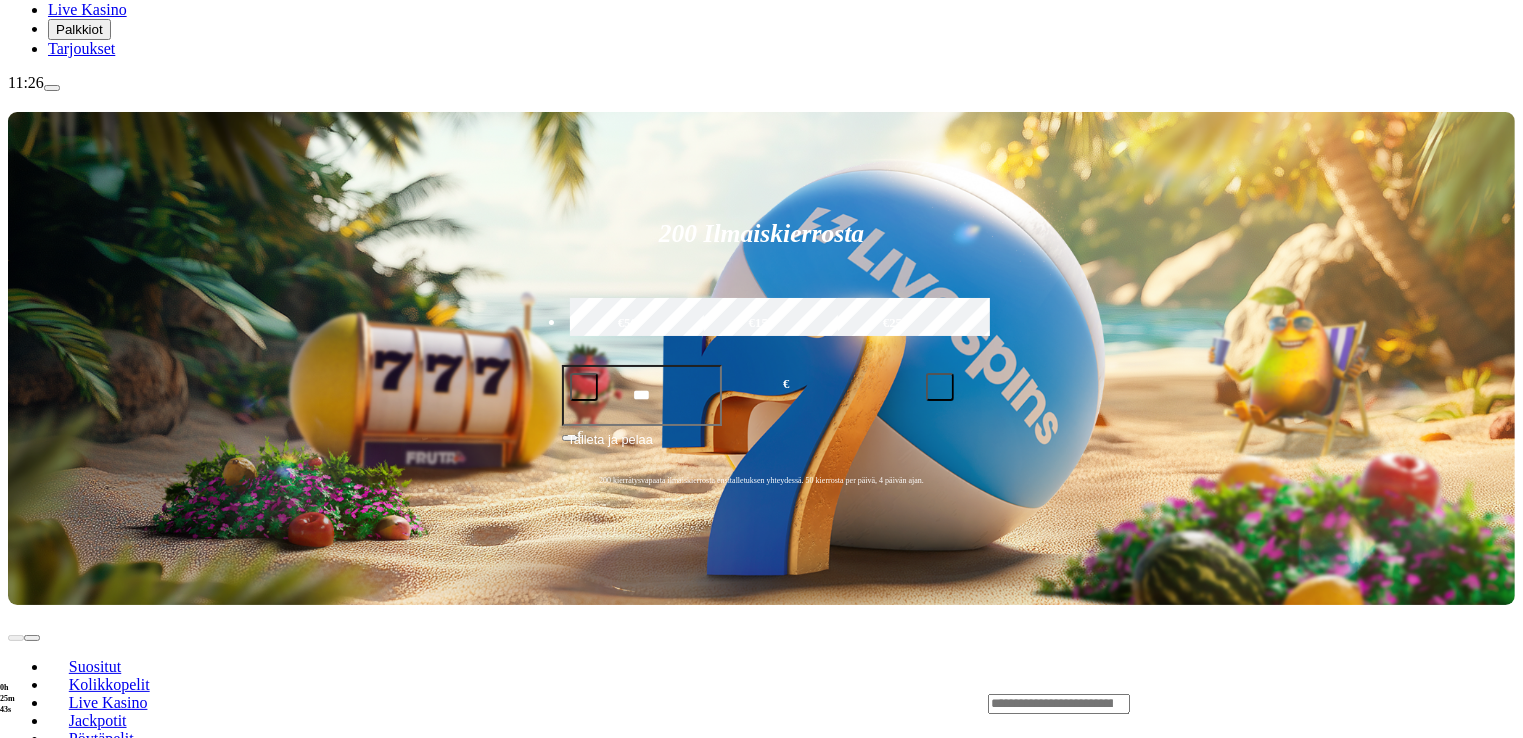 click on "Pelaa nyt Fire Joker Freeze Pelaa nyt Wanted Dead or a Wild Pelaa nyt The Dog House Megaways™ Pelaa nyt Zeus vs Hades - Gods of War Pelaa nyt Gargantoonz Pelaa nyt Duel at Dawn Pelaa nyt The Dog House - Royal Hunt Pelaa nyt Gates of Olympus Super Scatter  Pelaa nyt Fire Joker 100" at bounding box center (707, 1316) 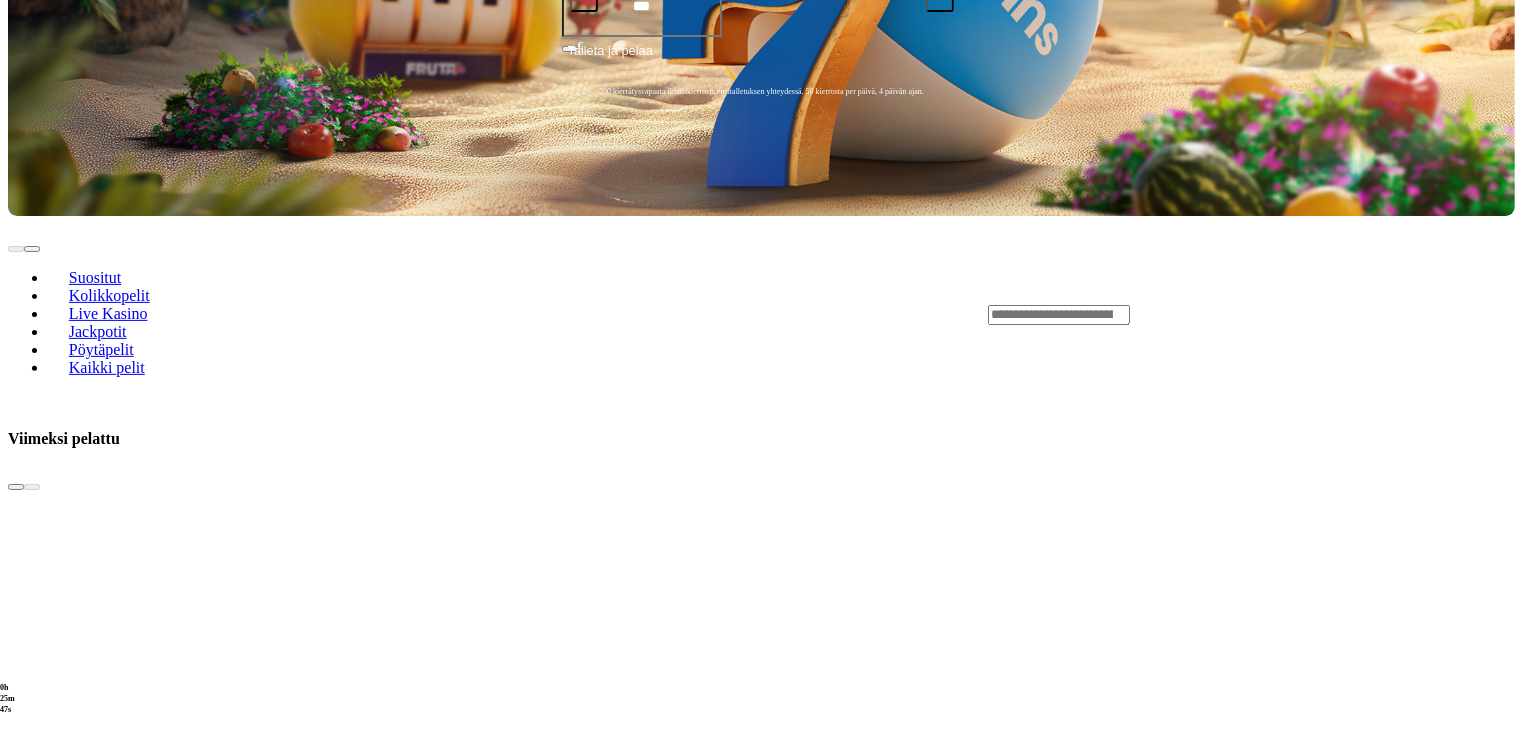 scroll, scrollTop: 602, scrollLeft: 0, axis: vertical 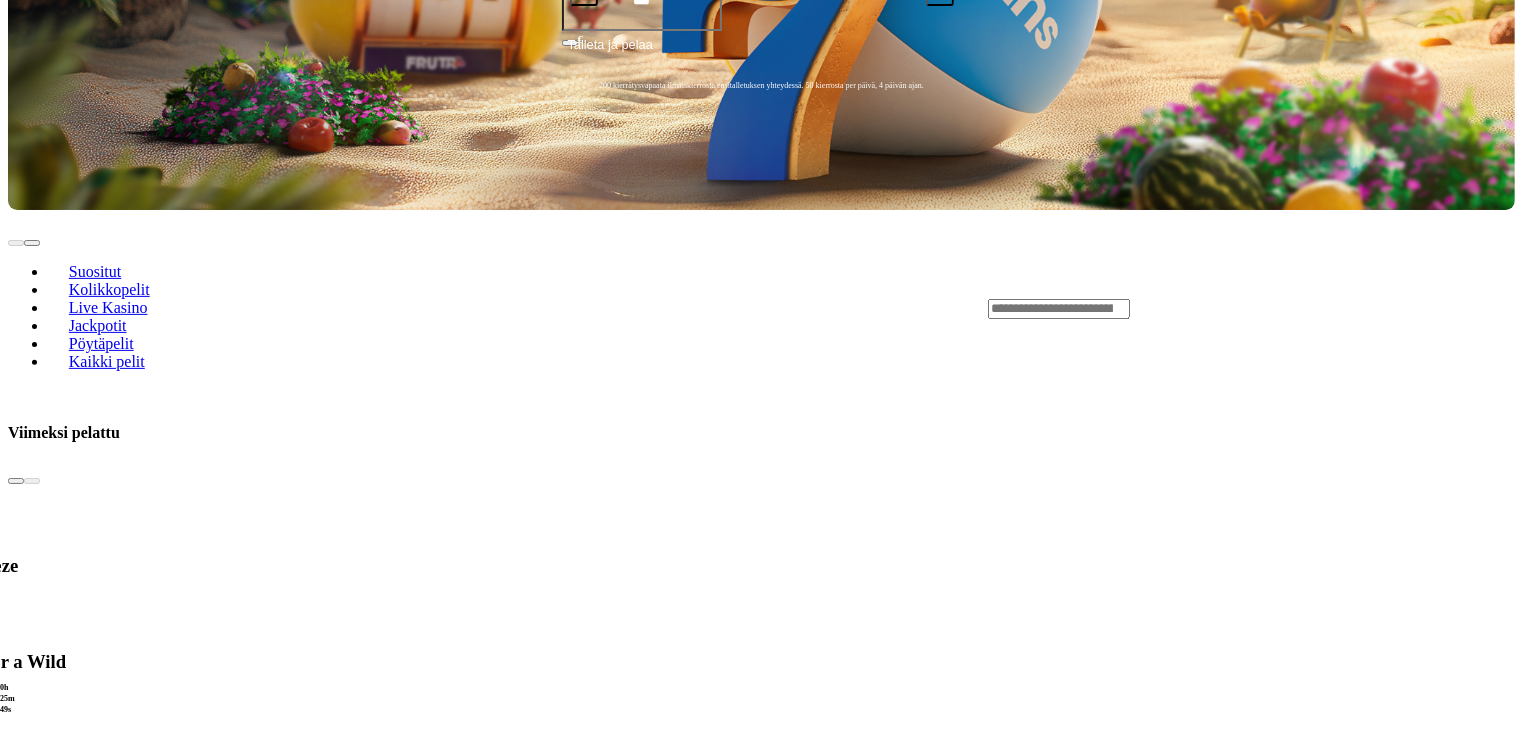 click on "Pelaa nyt" at bounding box center (77, 1588) 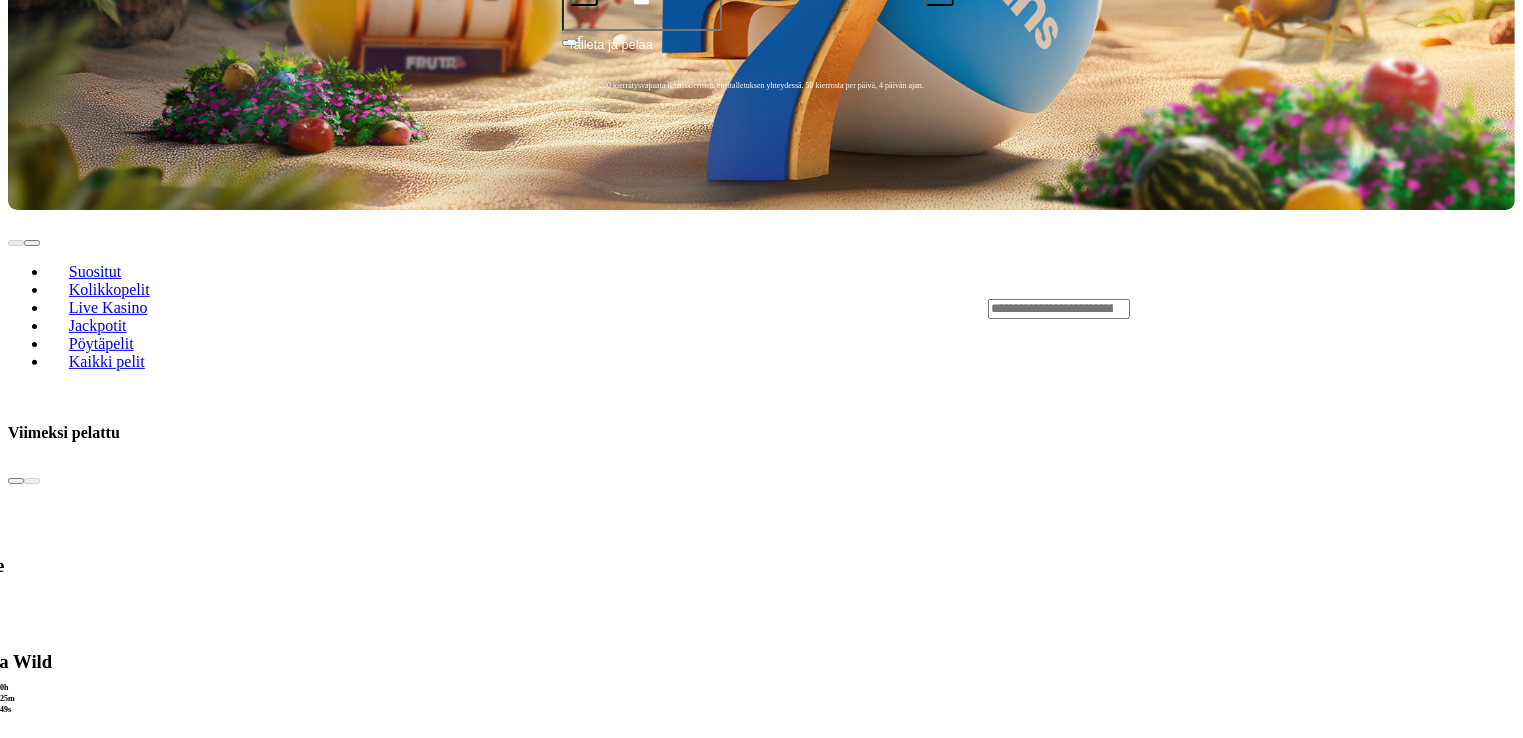 scroll, scrollTop: 0, scrollLeft: 0, axis: both 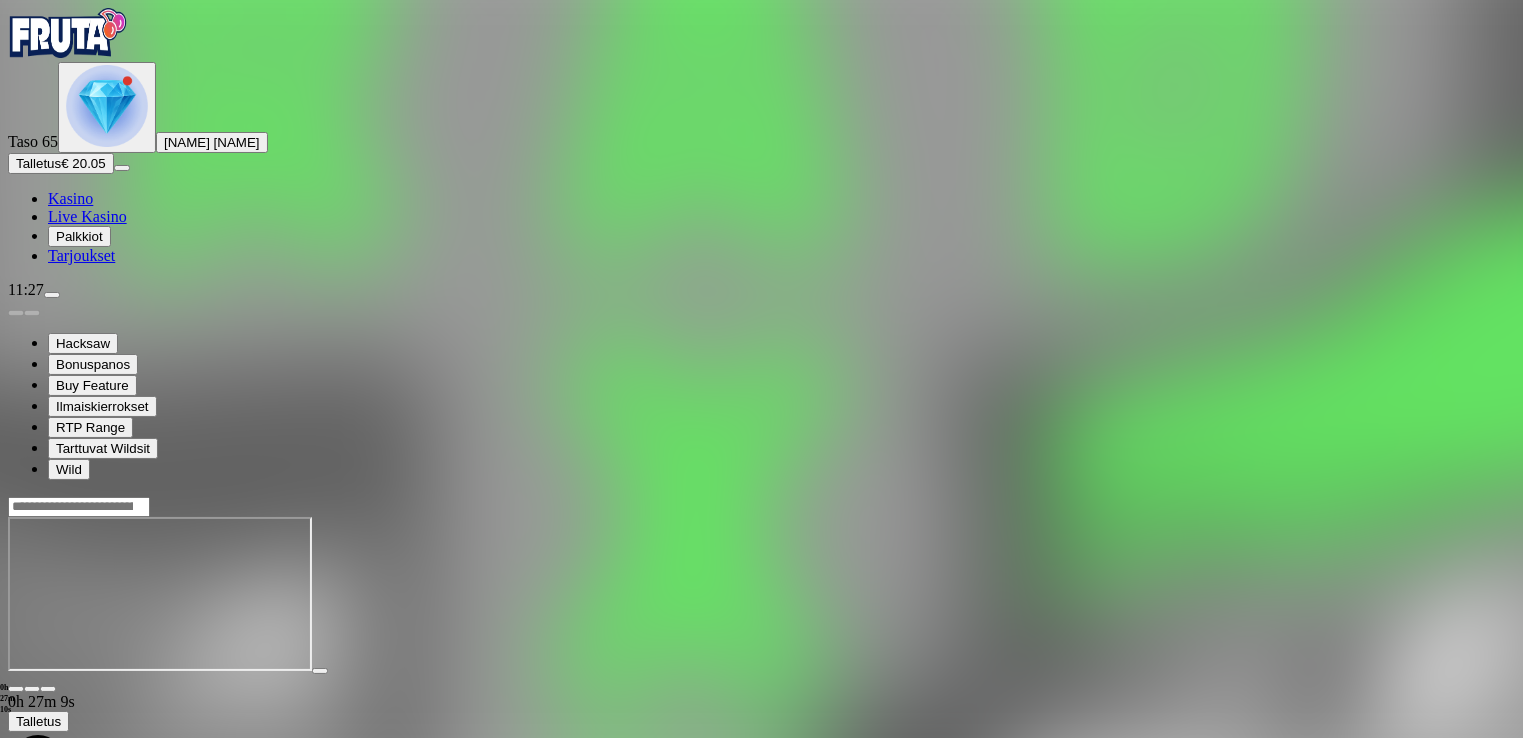 click on "Kasino" at bounding box center [70, 198] 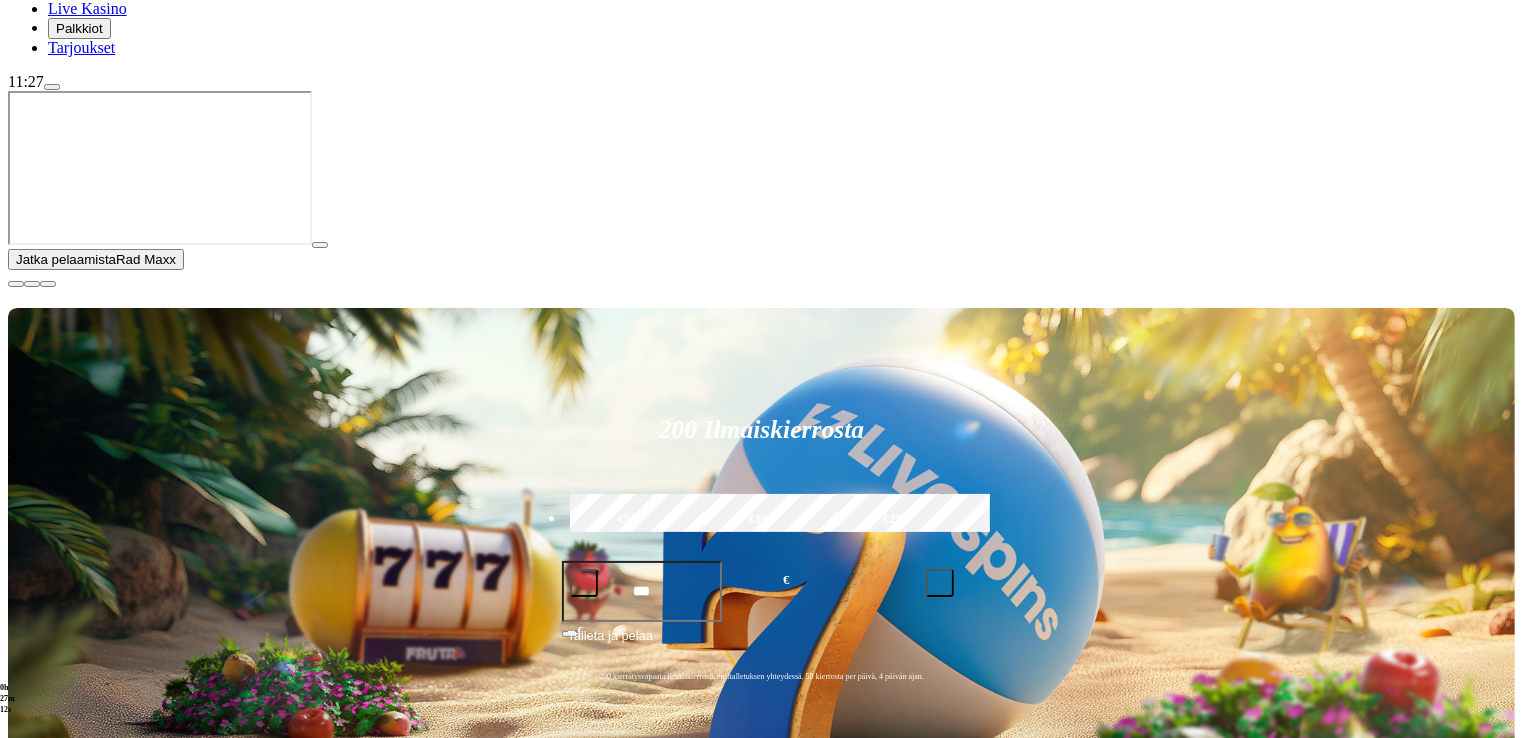 scroll, scrollTop: 214, scrollLeft: 0, axis: vertical 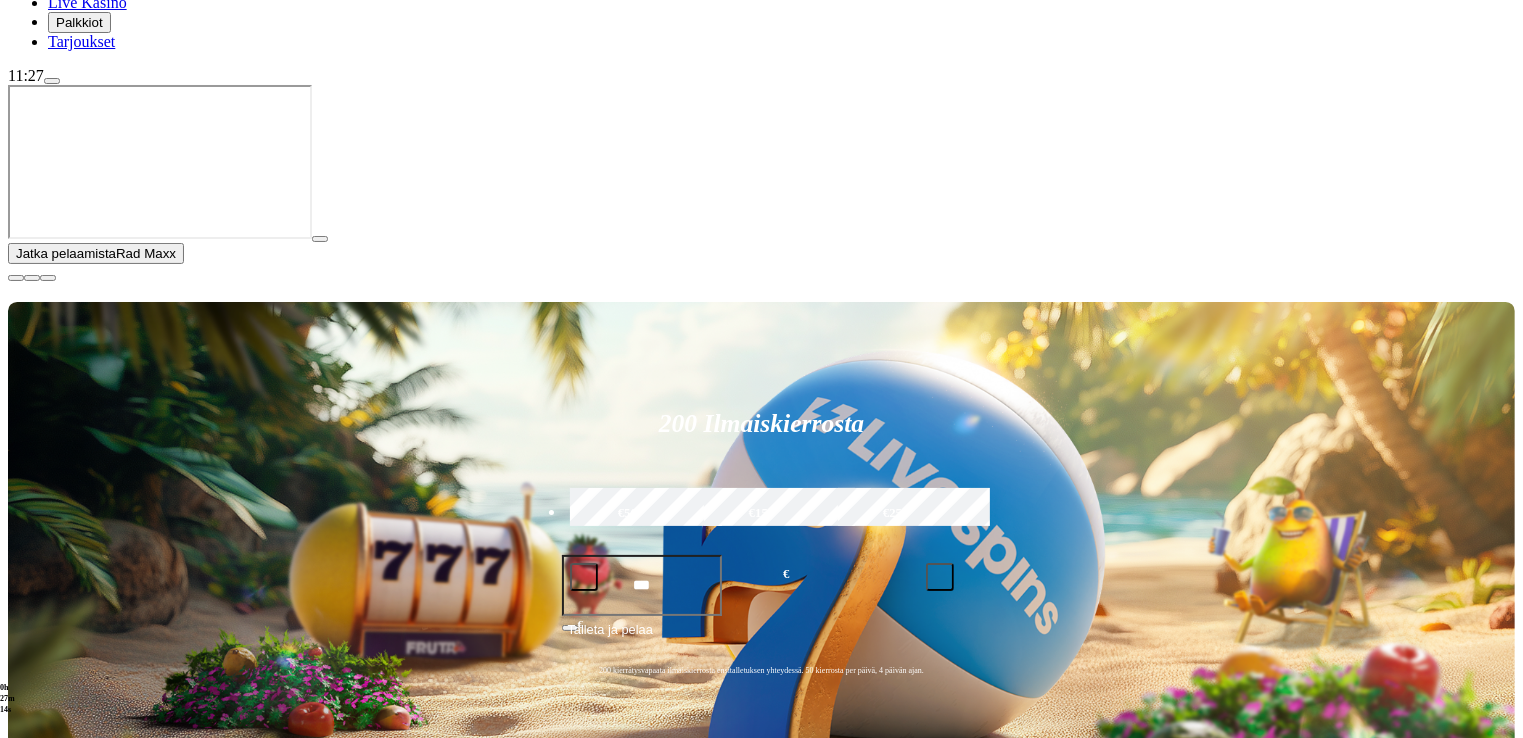 click at bounding box center [16, 278] 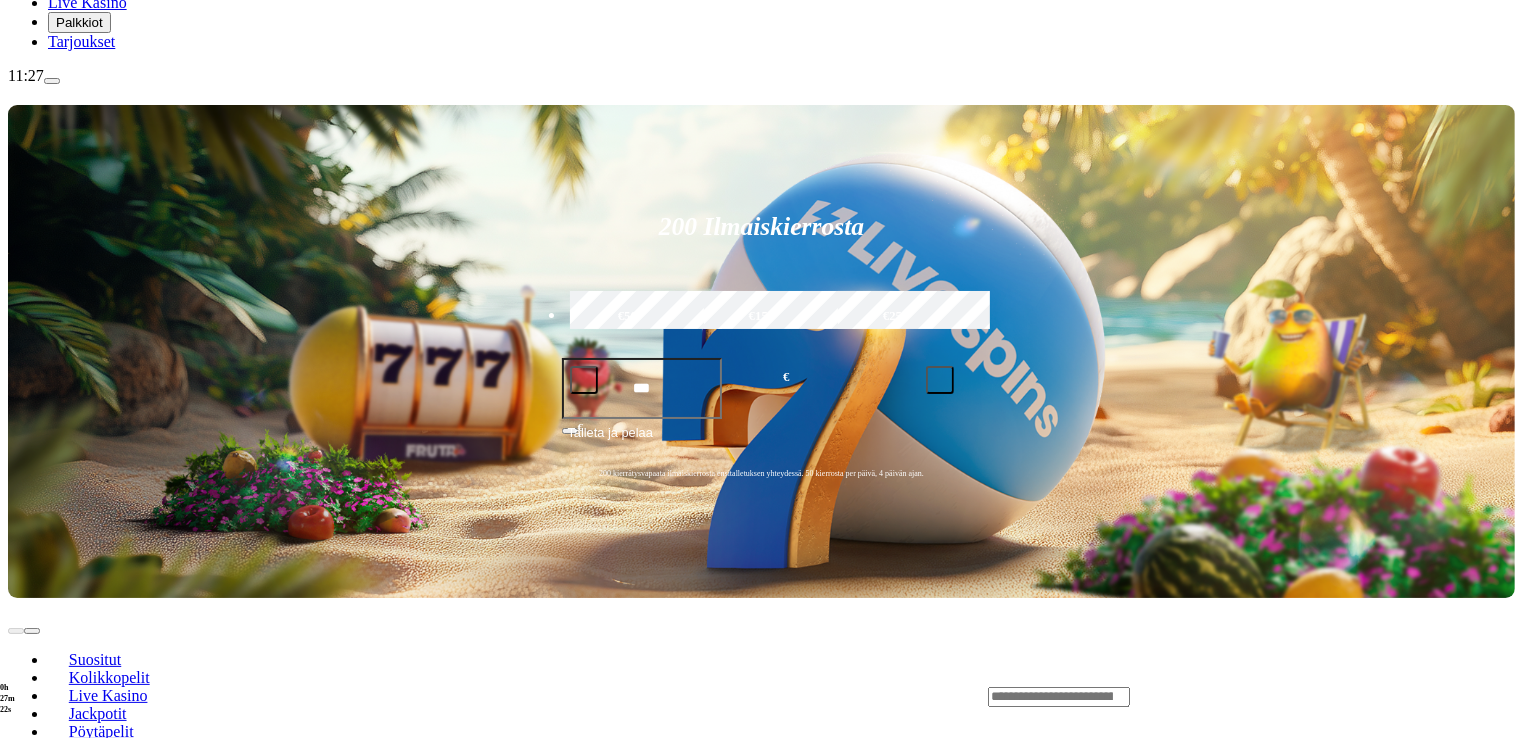 click at bounding box center (32, 869) 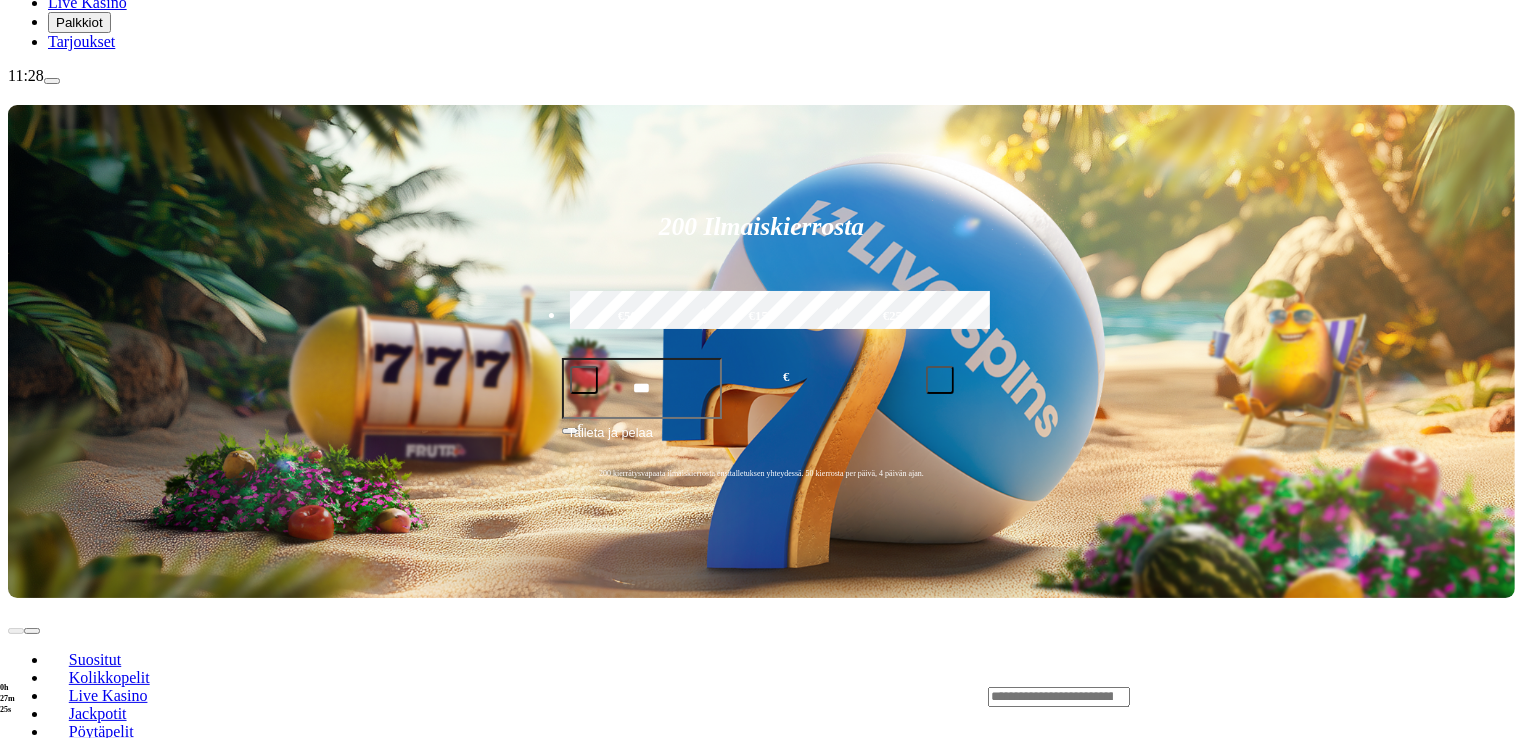 click at bounding box center [16, 869] 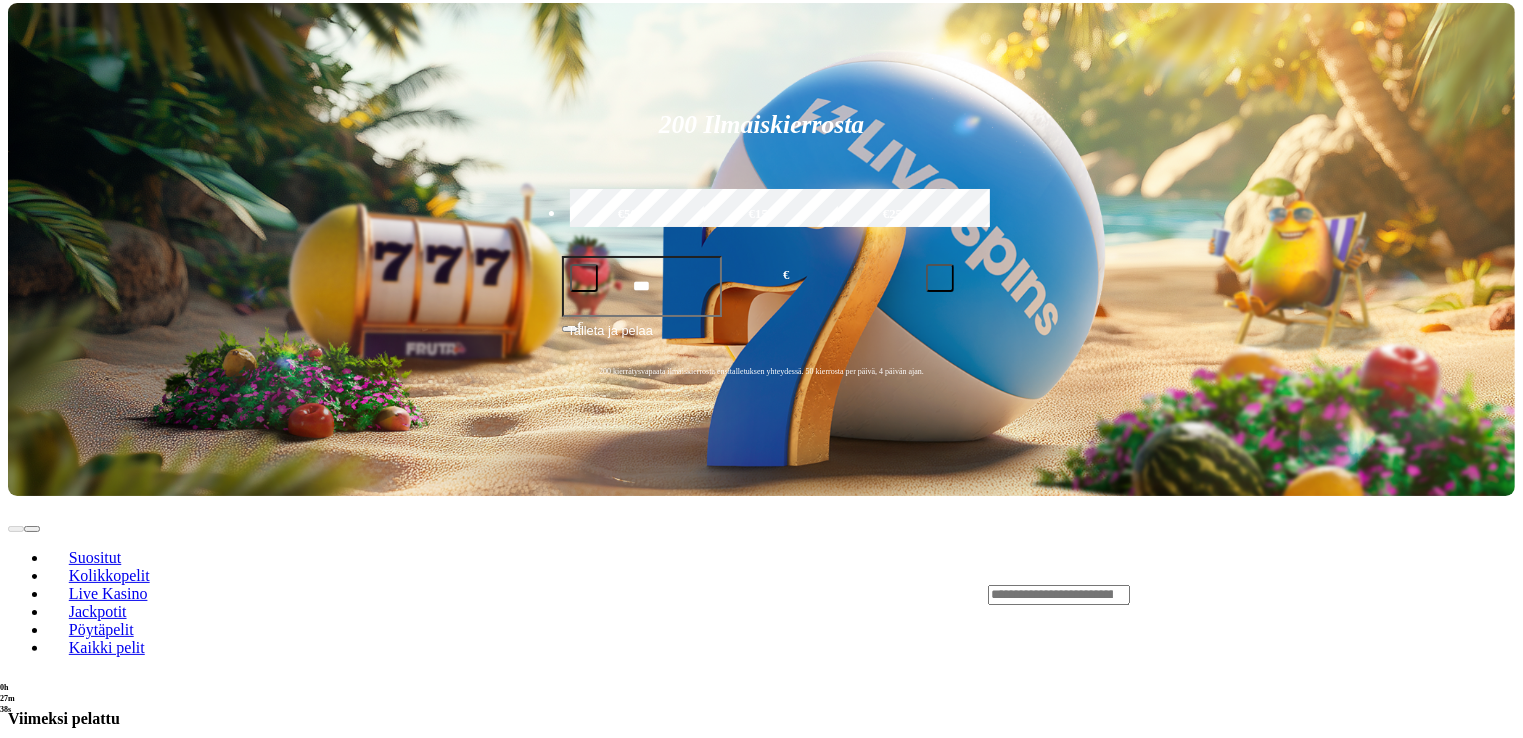 scroll, scrollTop: 311, scrollLeft: 0, axis: vertical 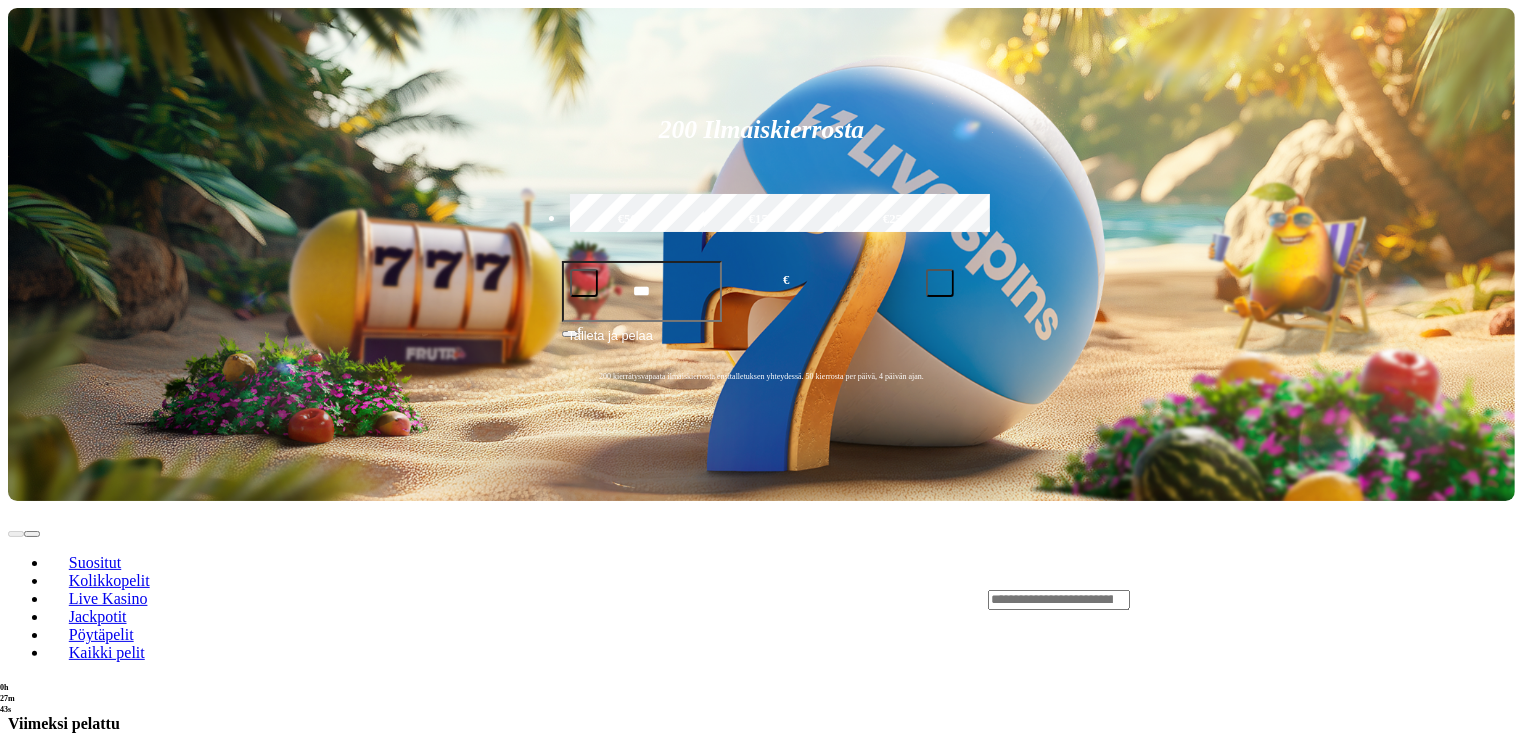 click on "Pelaa nyt" at bounding box center [-463, 1104] 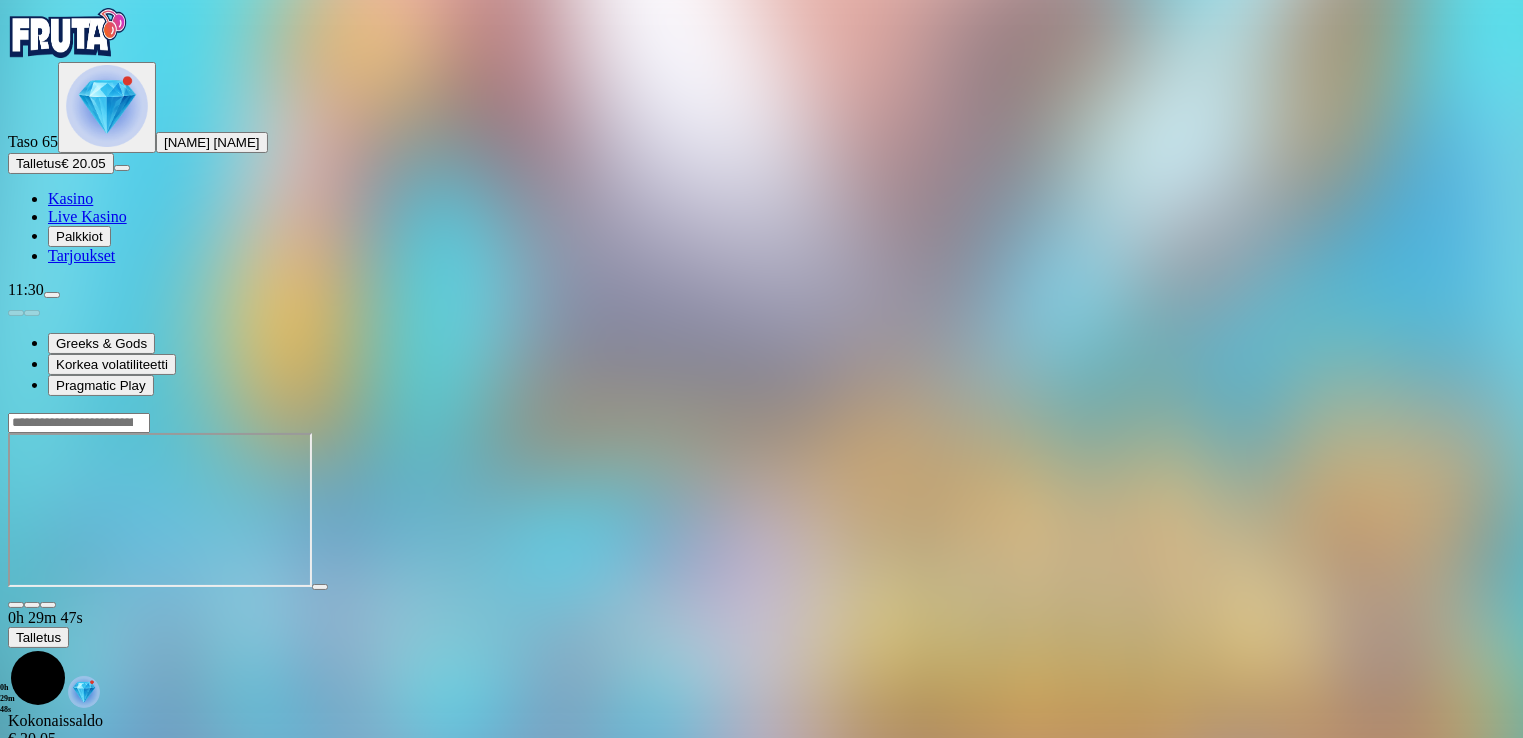 click on "Kasino" at bounding box center [70, 198] 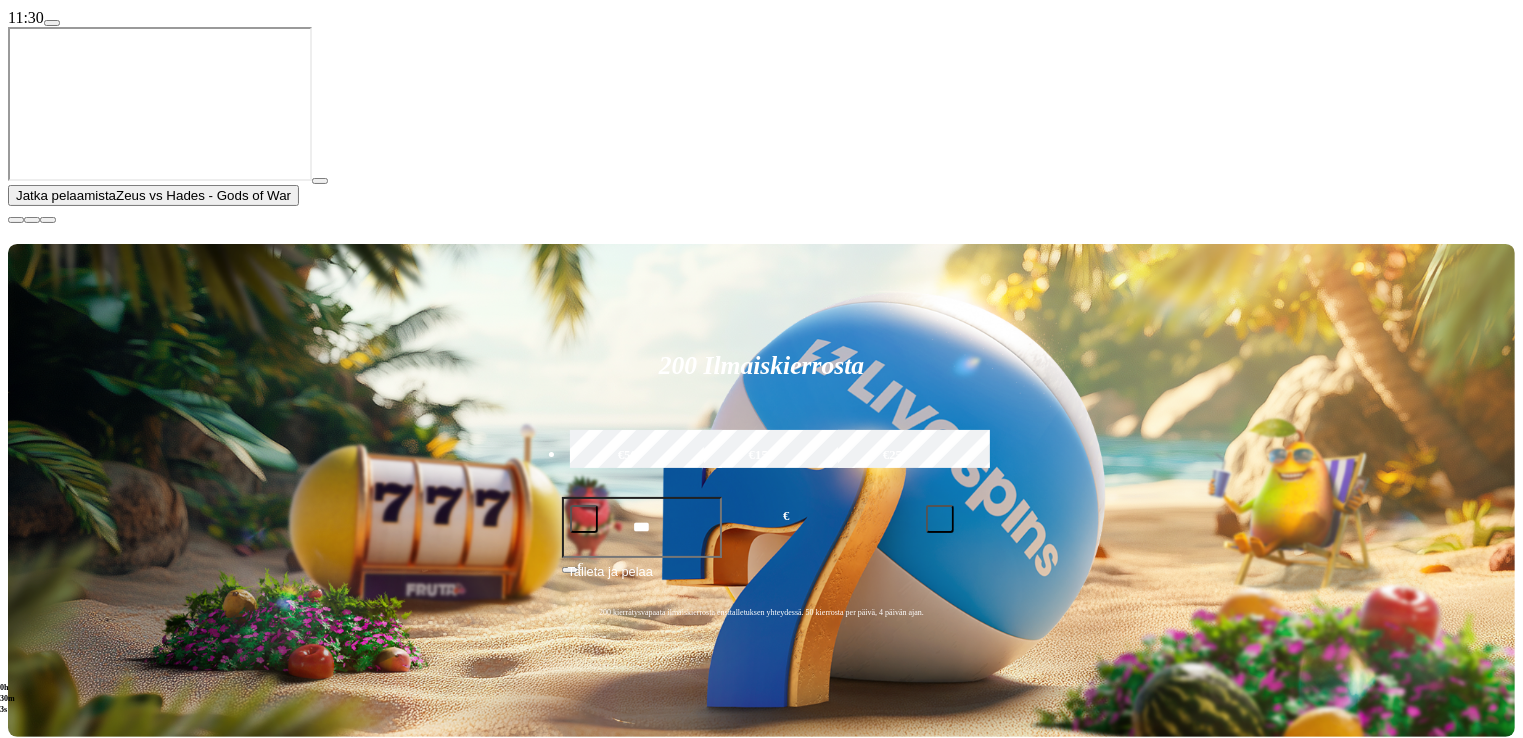 scroll, scrollTop: 272, scrollLeft: 0, axis: vertical 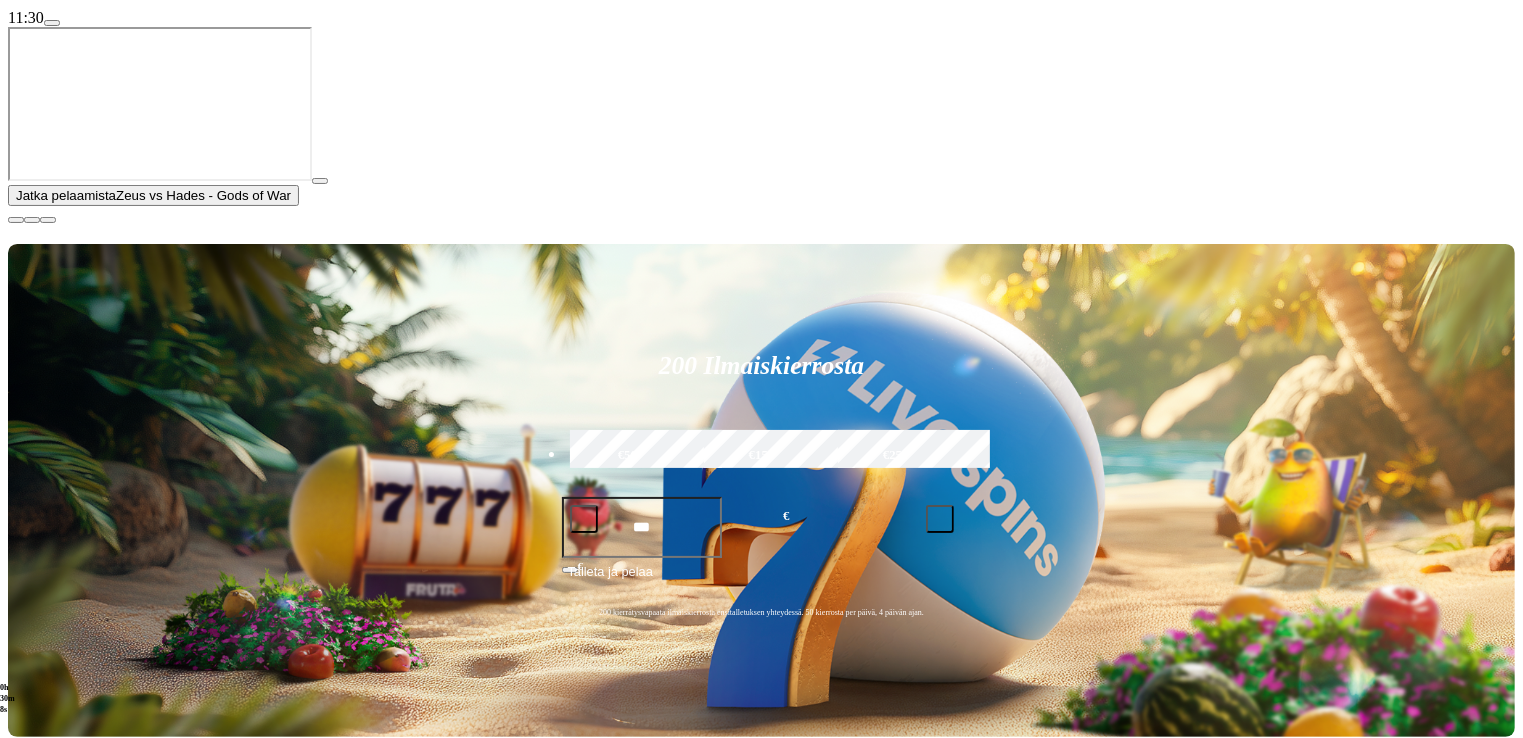 click on "Pelaa nyt" at bounding box center (77, 1531) 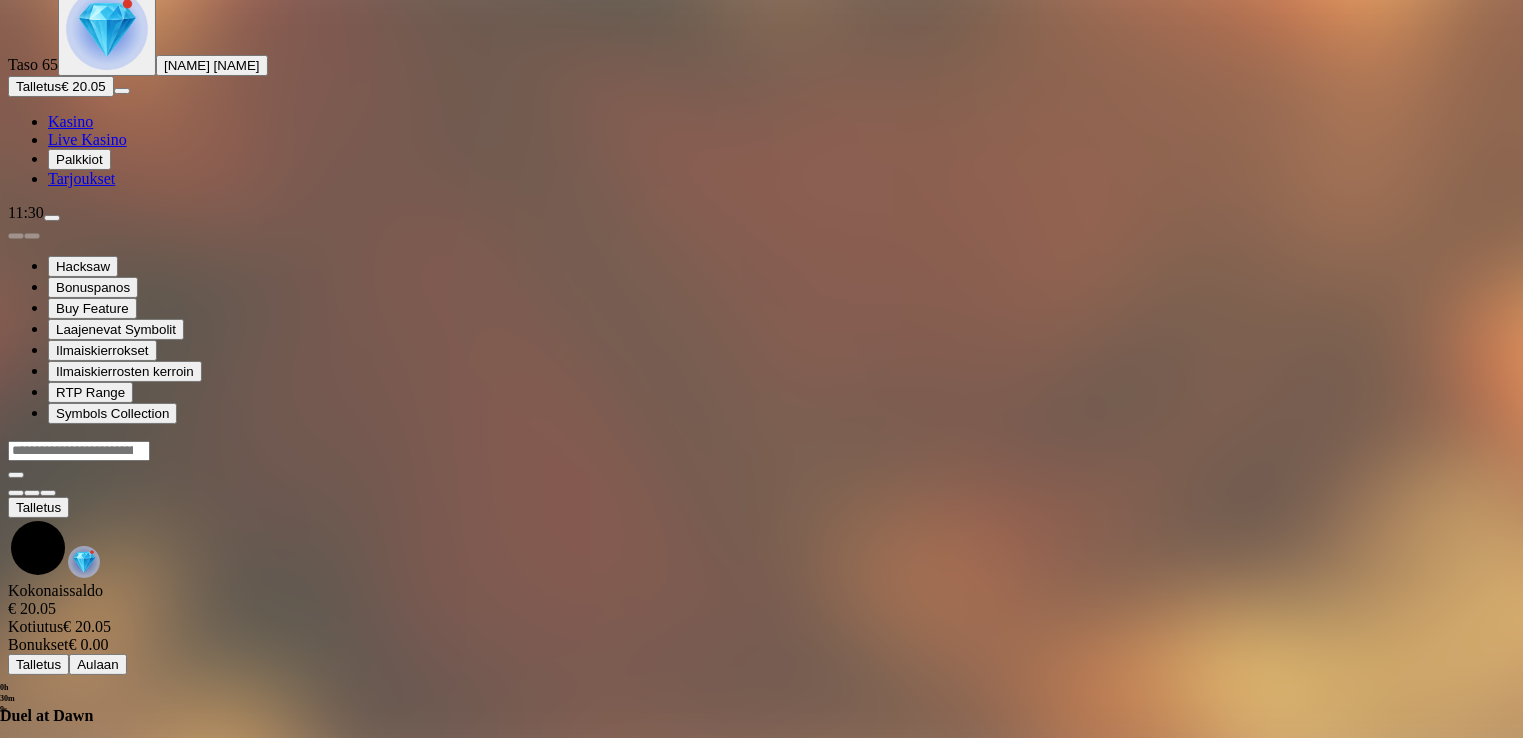 scroll, scrollTop: 0, scrollLeft: 0, axis: both 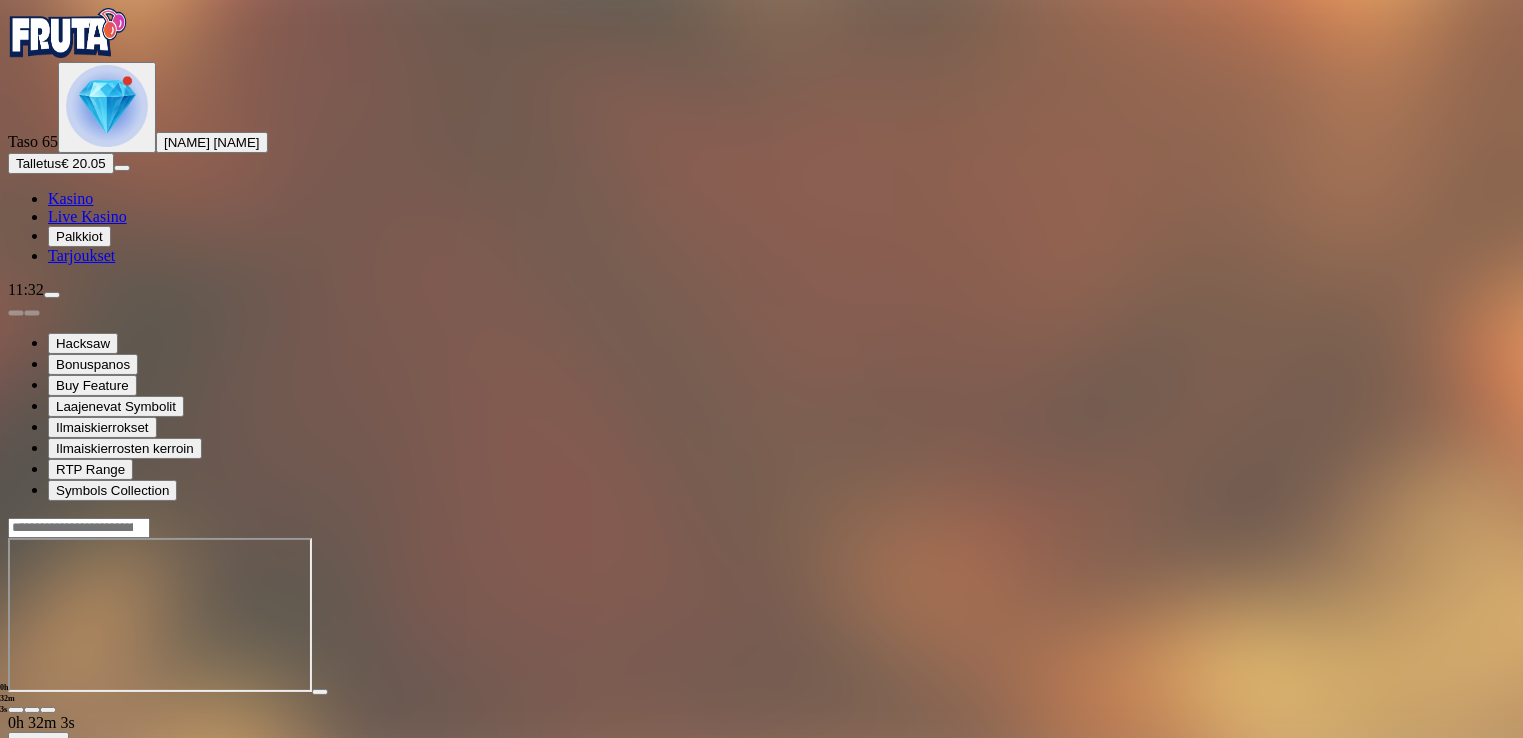 click on "Kasino" at bounding box center (70, 198) 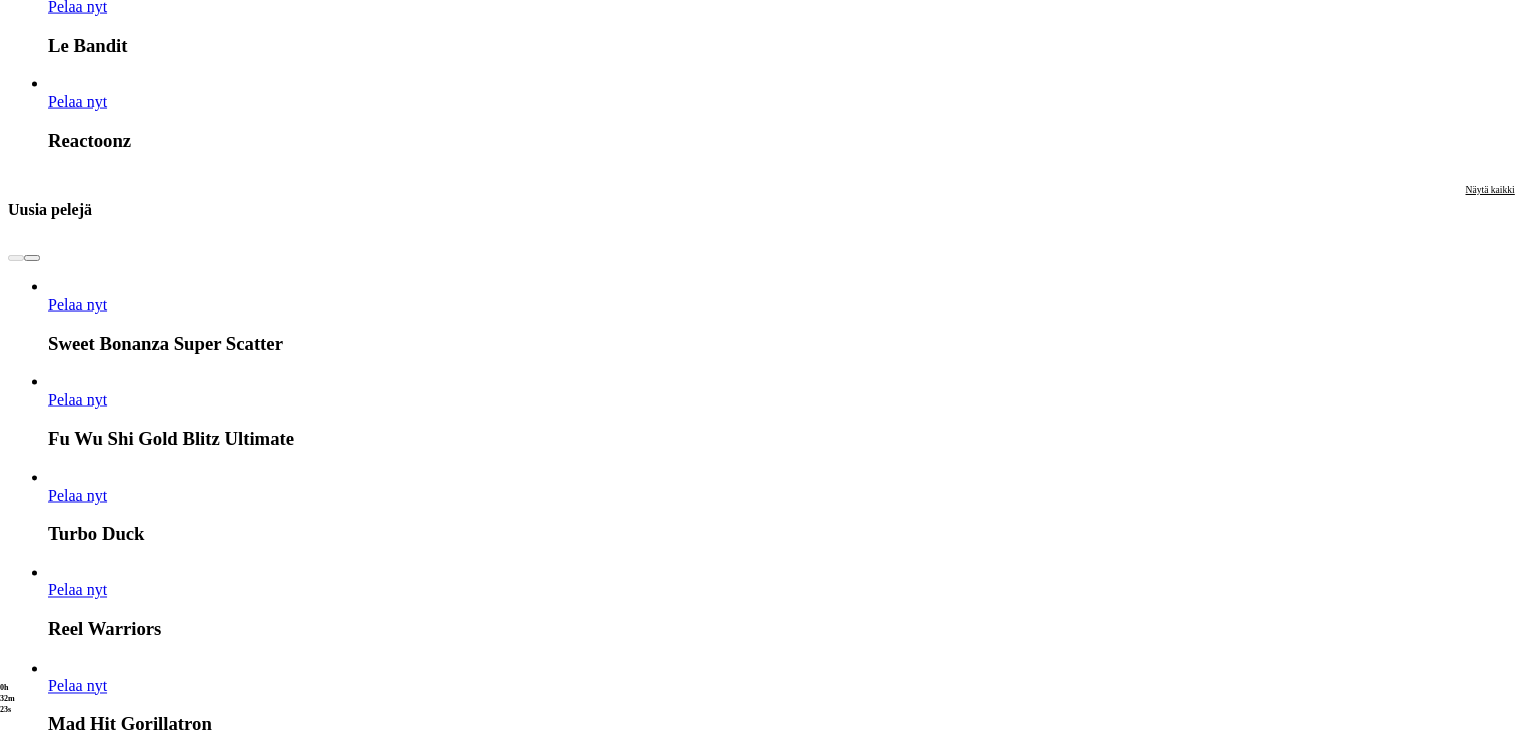 scroll, scrollTop: 3241, scrollLeft: 0, axis: vertical 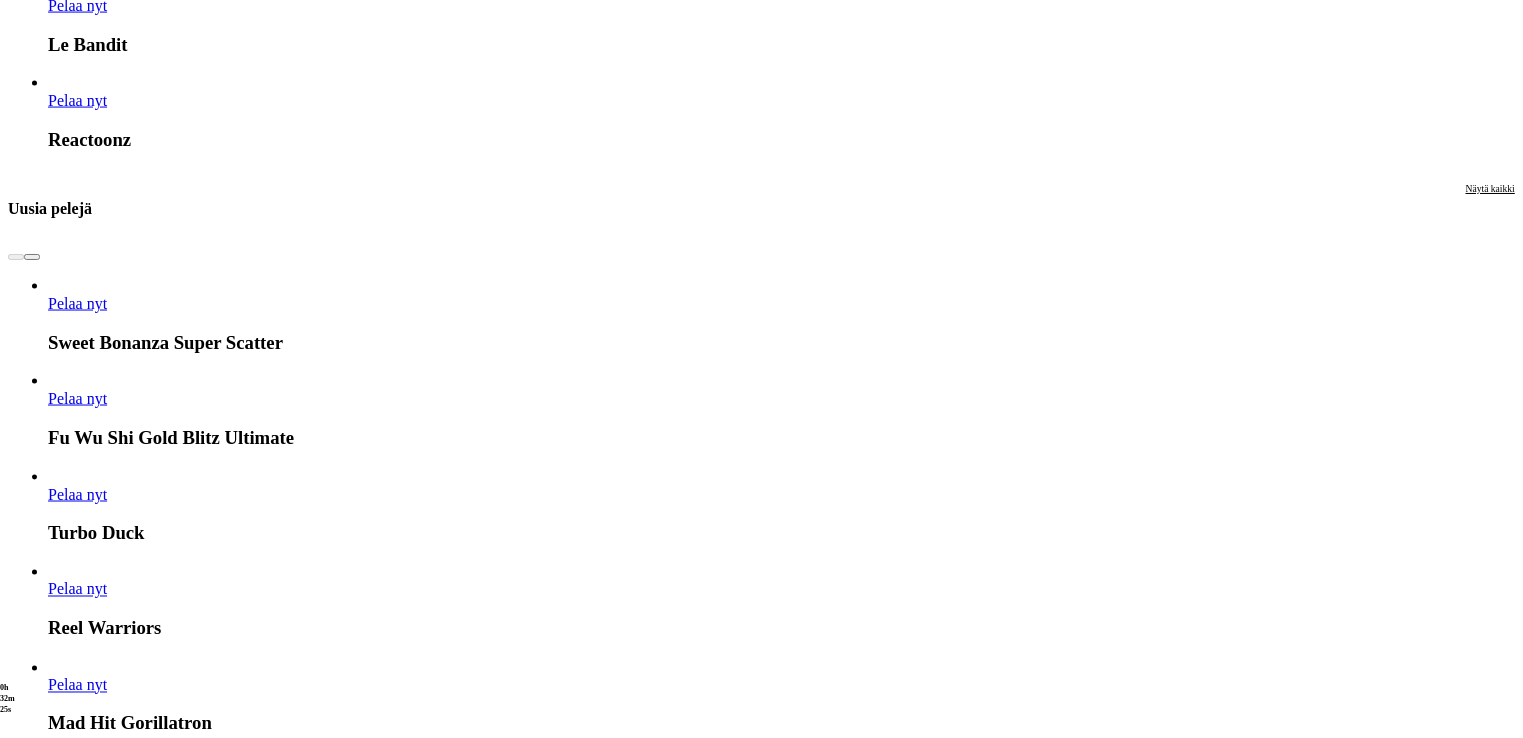 click on "Pelaa nyt" at bounding box center [77, 20589] 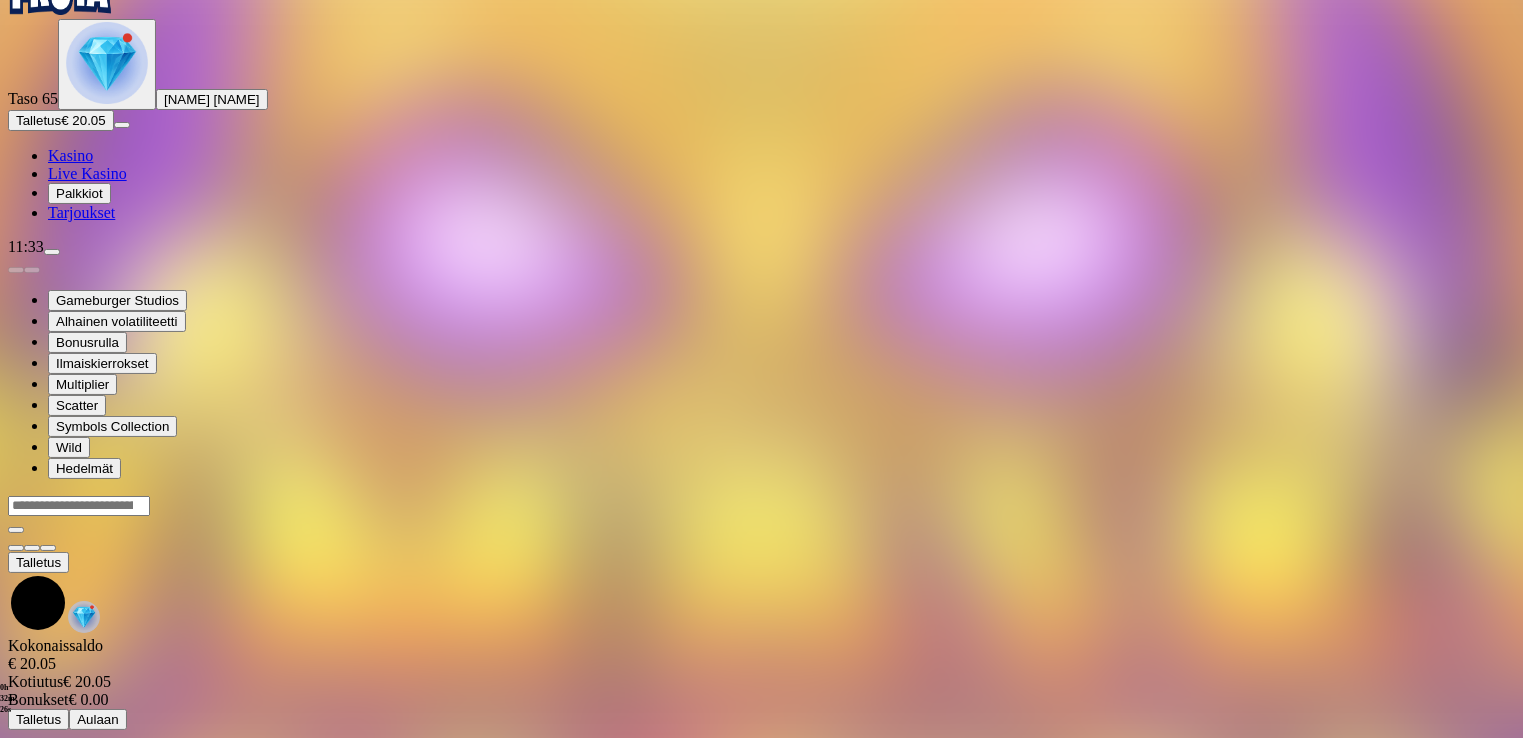 scroll, scrollTop: 0, scrollLeft: 0, axis: both 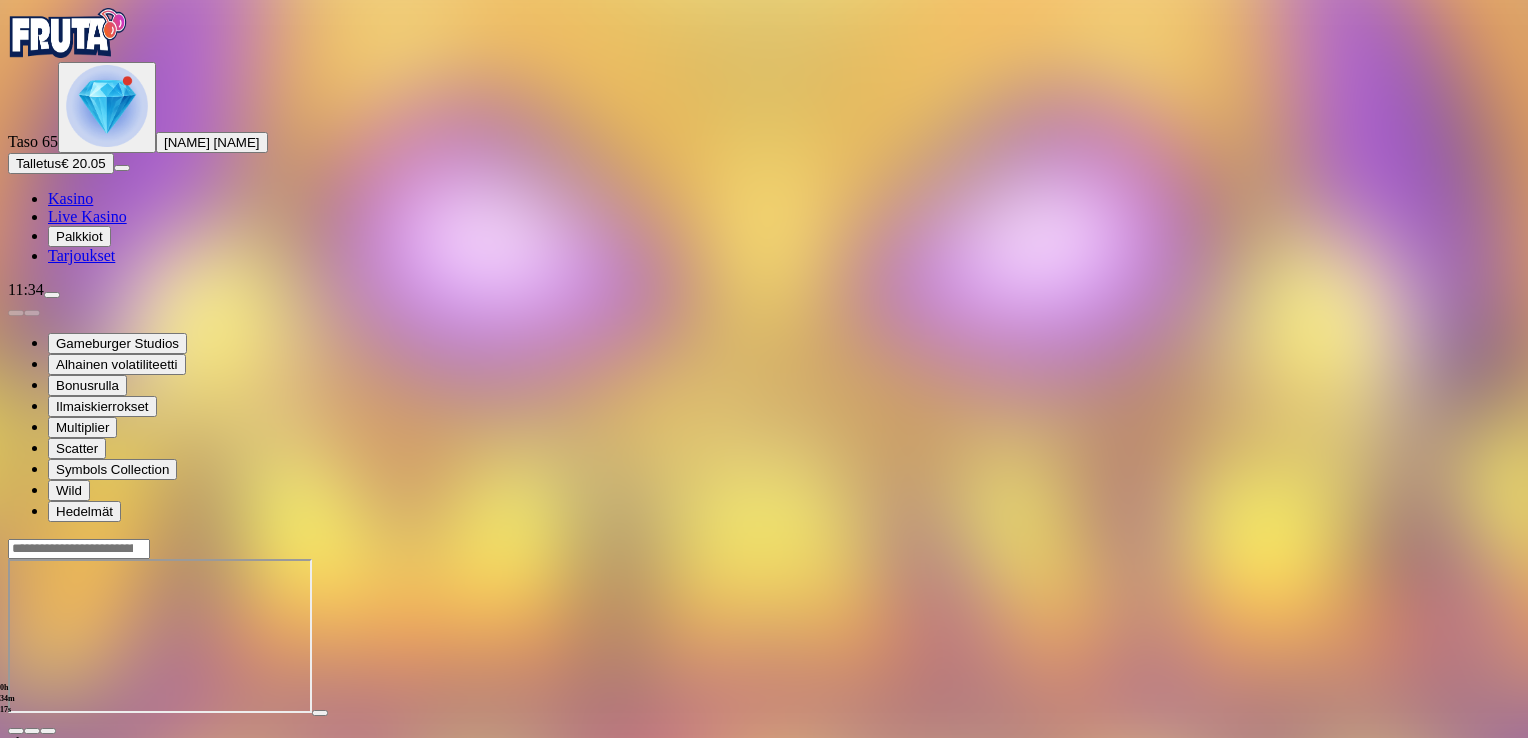 click on "Kasino" at bounding box center [70, 198] 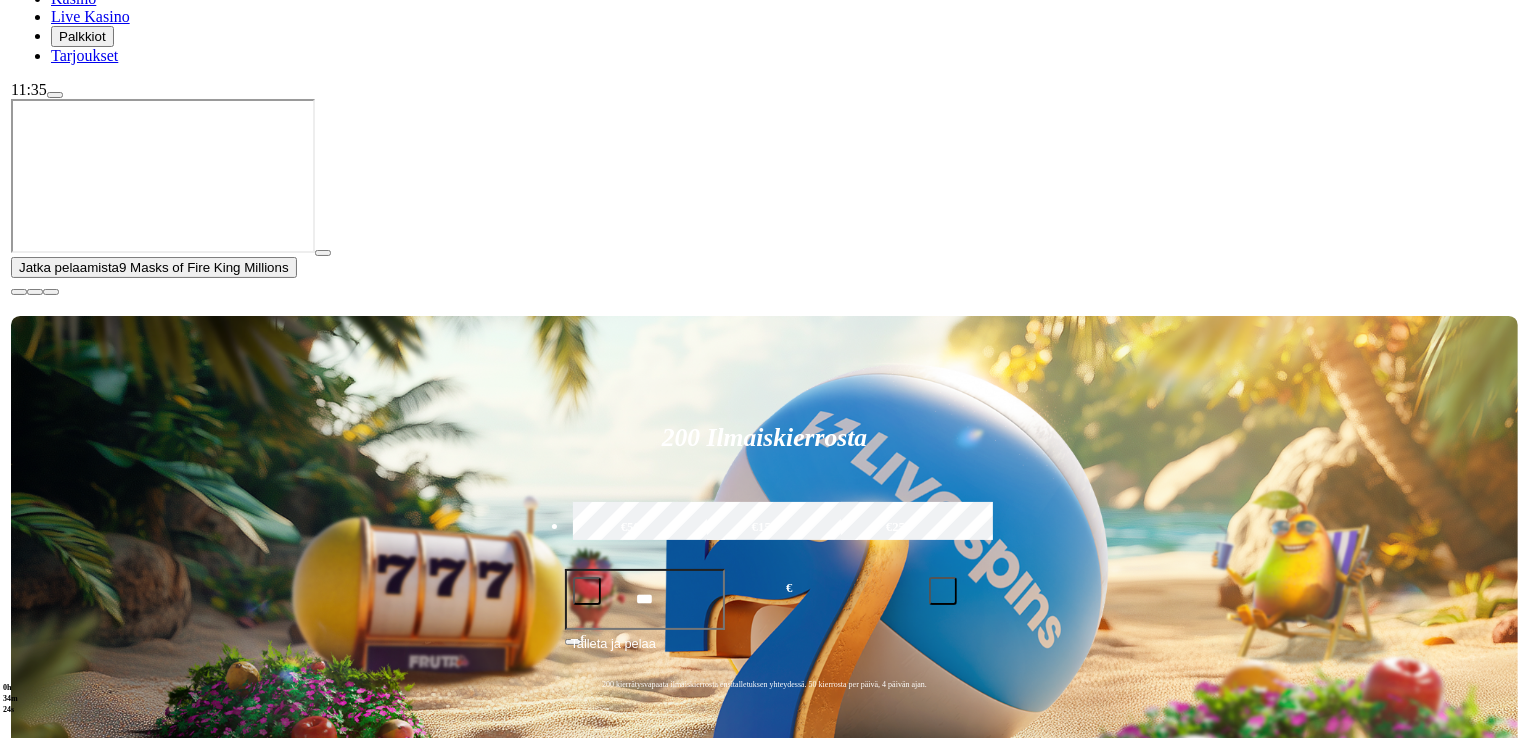 scroll, scrollTop: 200, scrollLeft: 0, axis: vertical 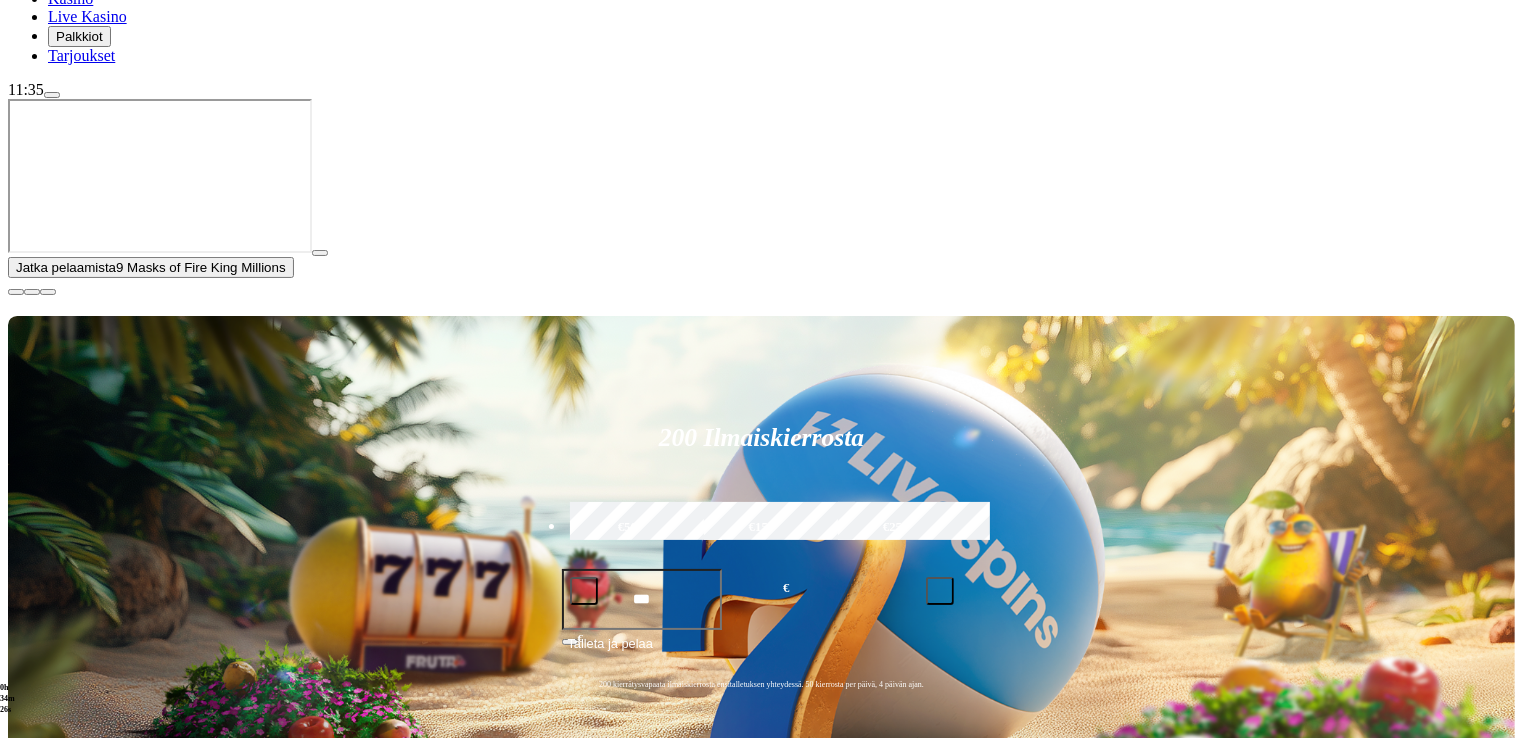 click on "[NAME] [NAME]" at bounding box center [212, -58] 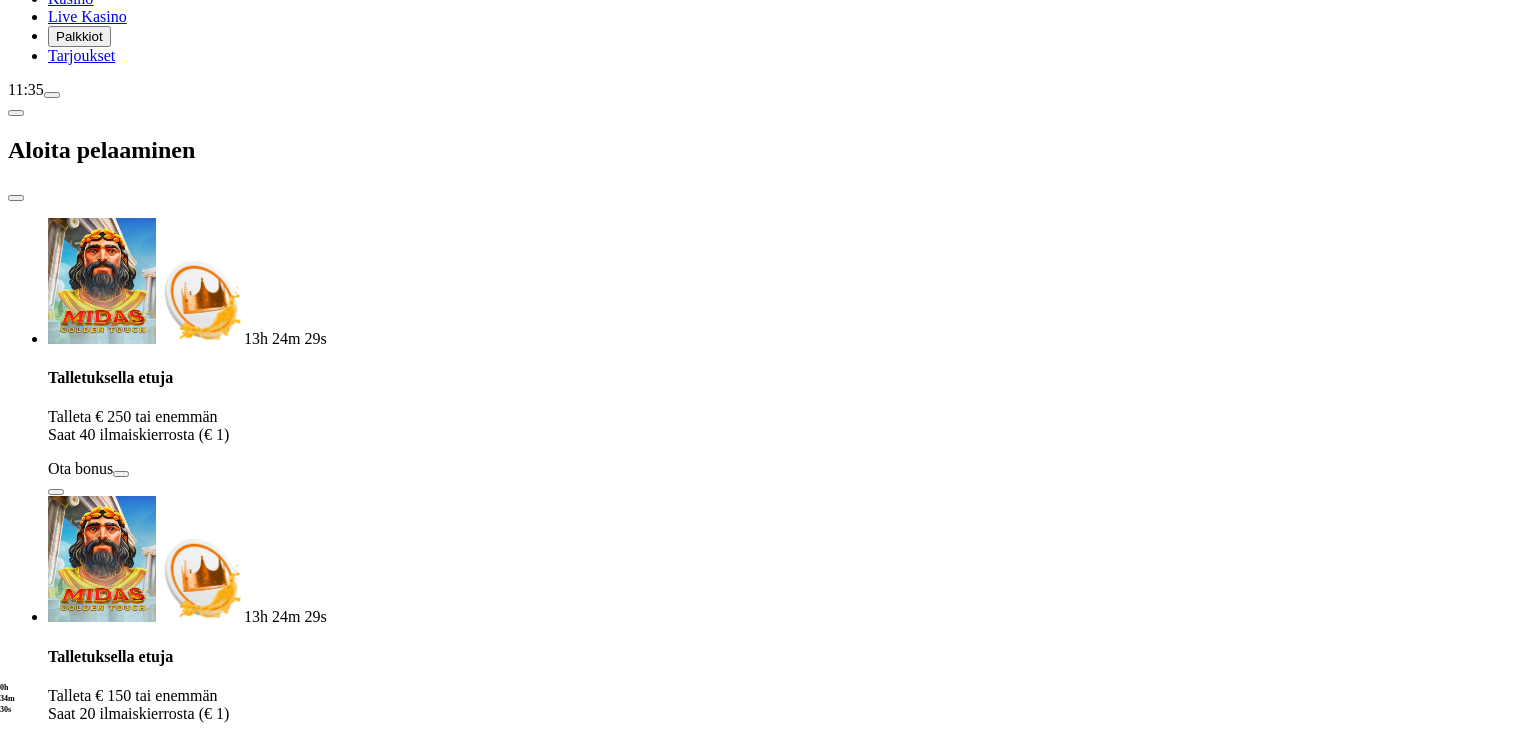 click at bounding box center [16, 198] 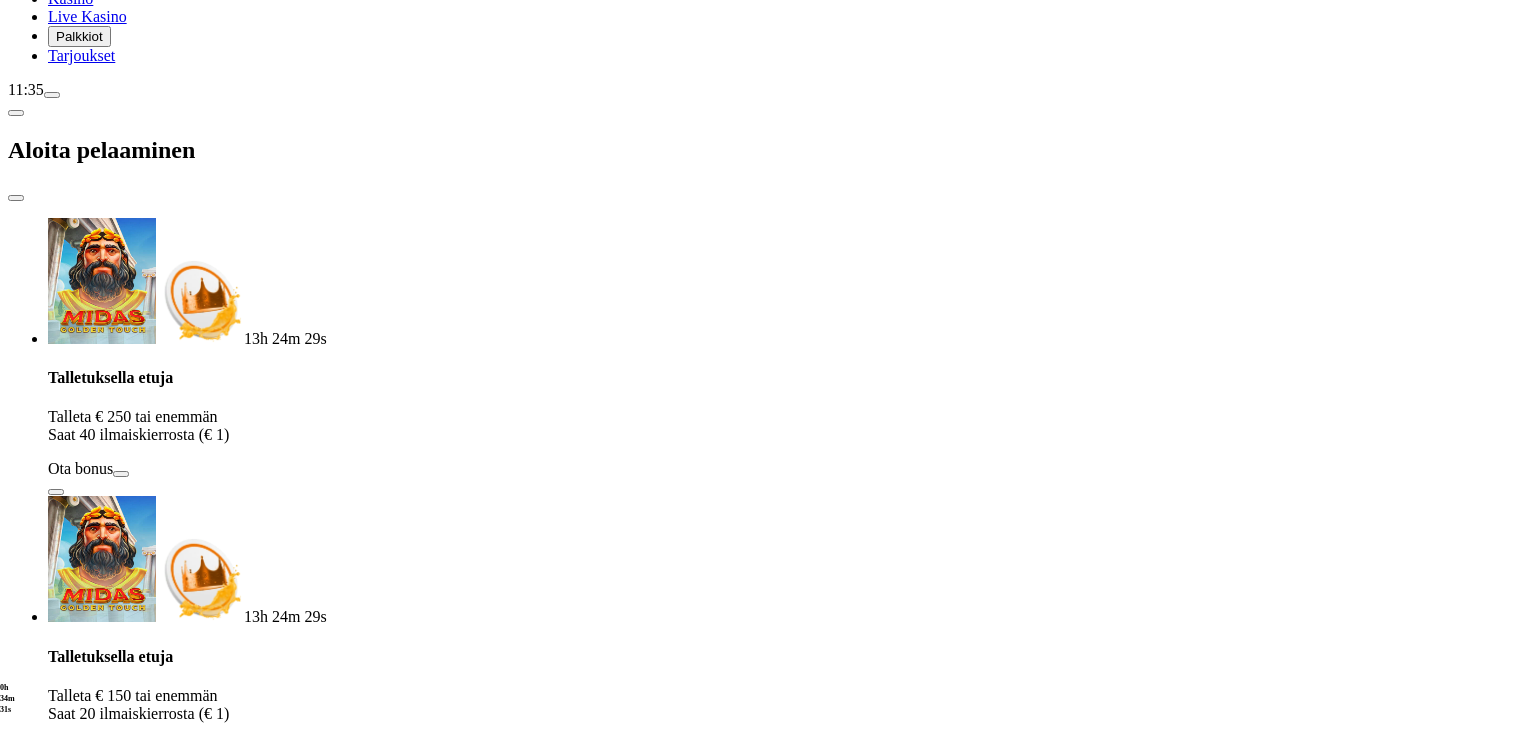 scroll, scrollTop: 0, scrollLeft: 0, axis: both 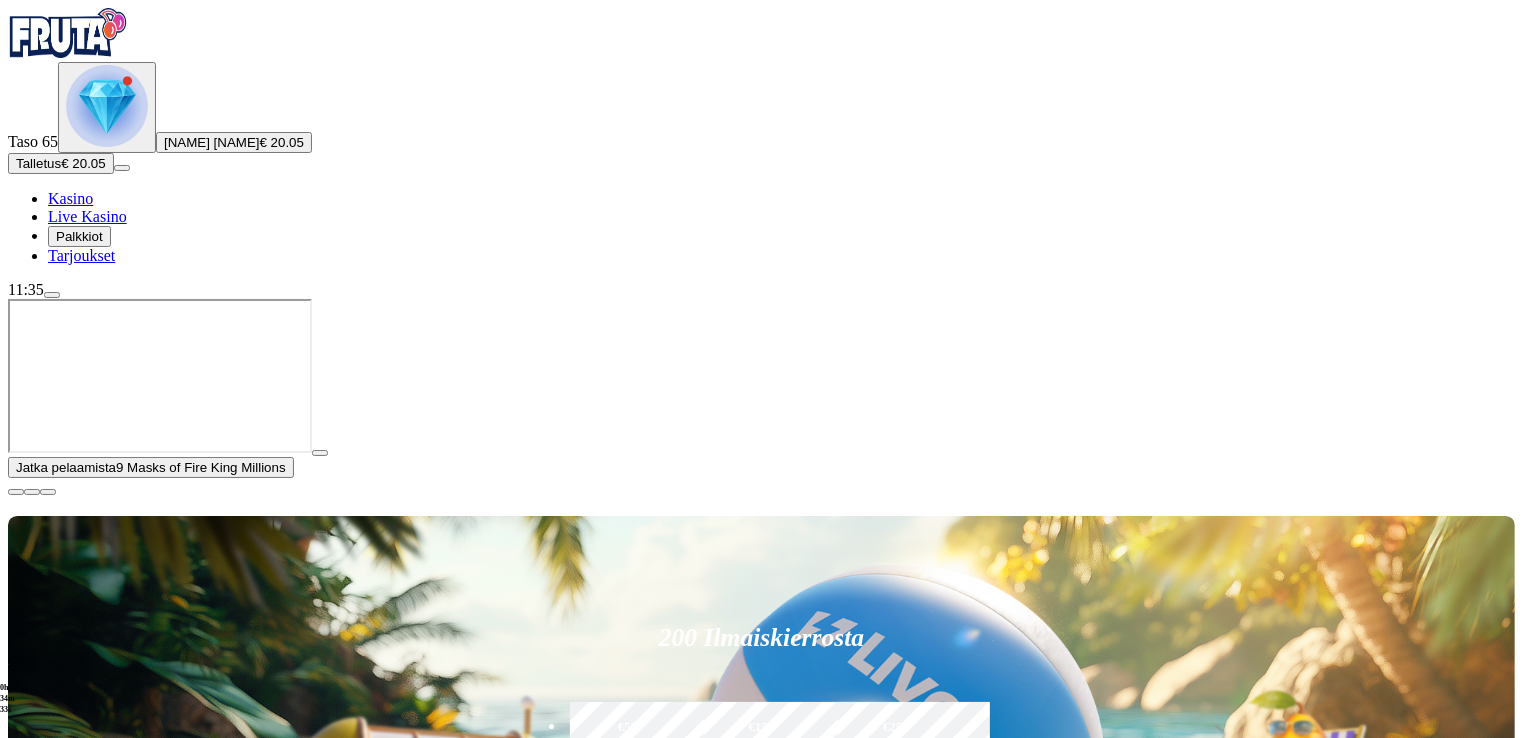 click at bounding box center (52, 295) 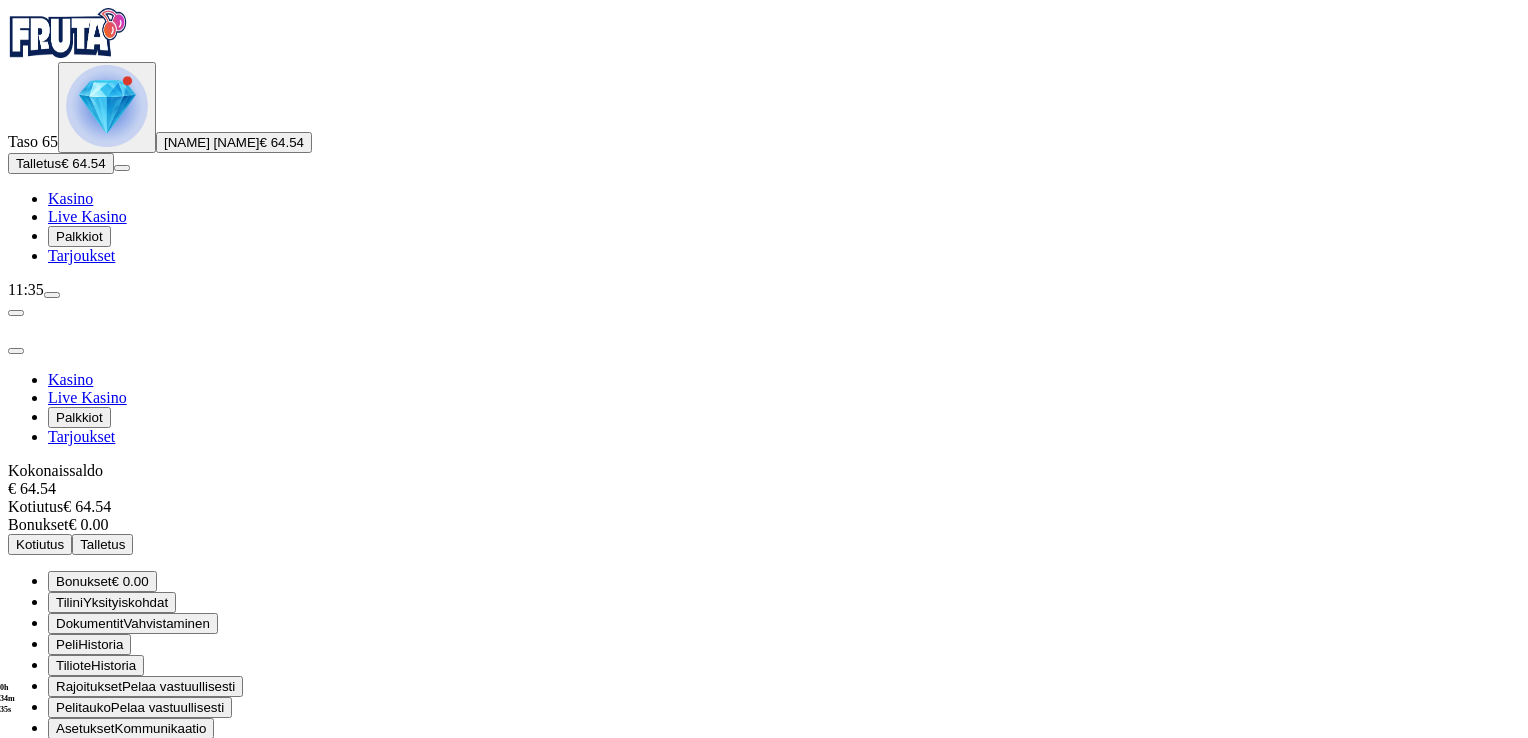 click on "Kotiutus" at bounding box center (40, 544) 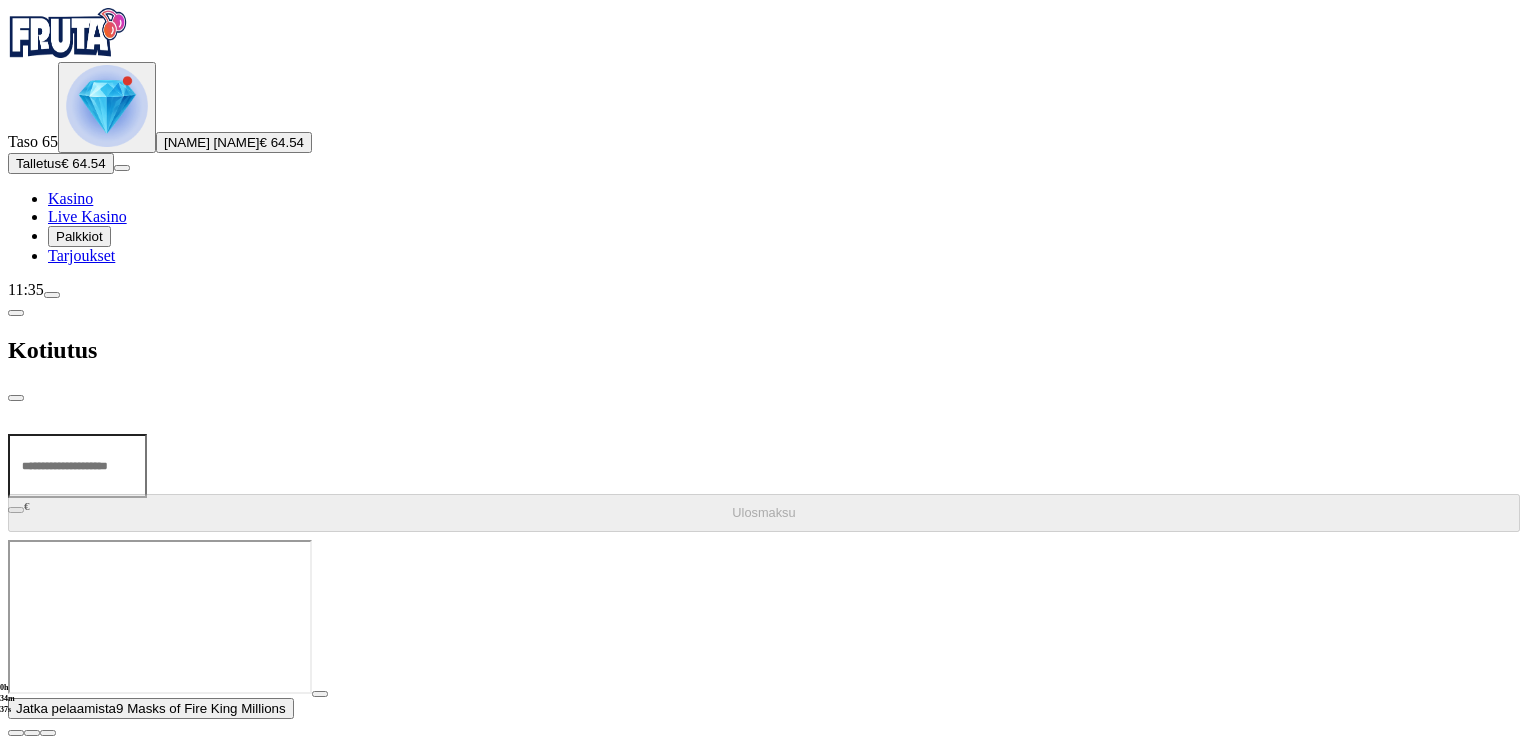 click at bounding box center (77, 466) 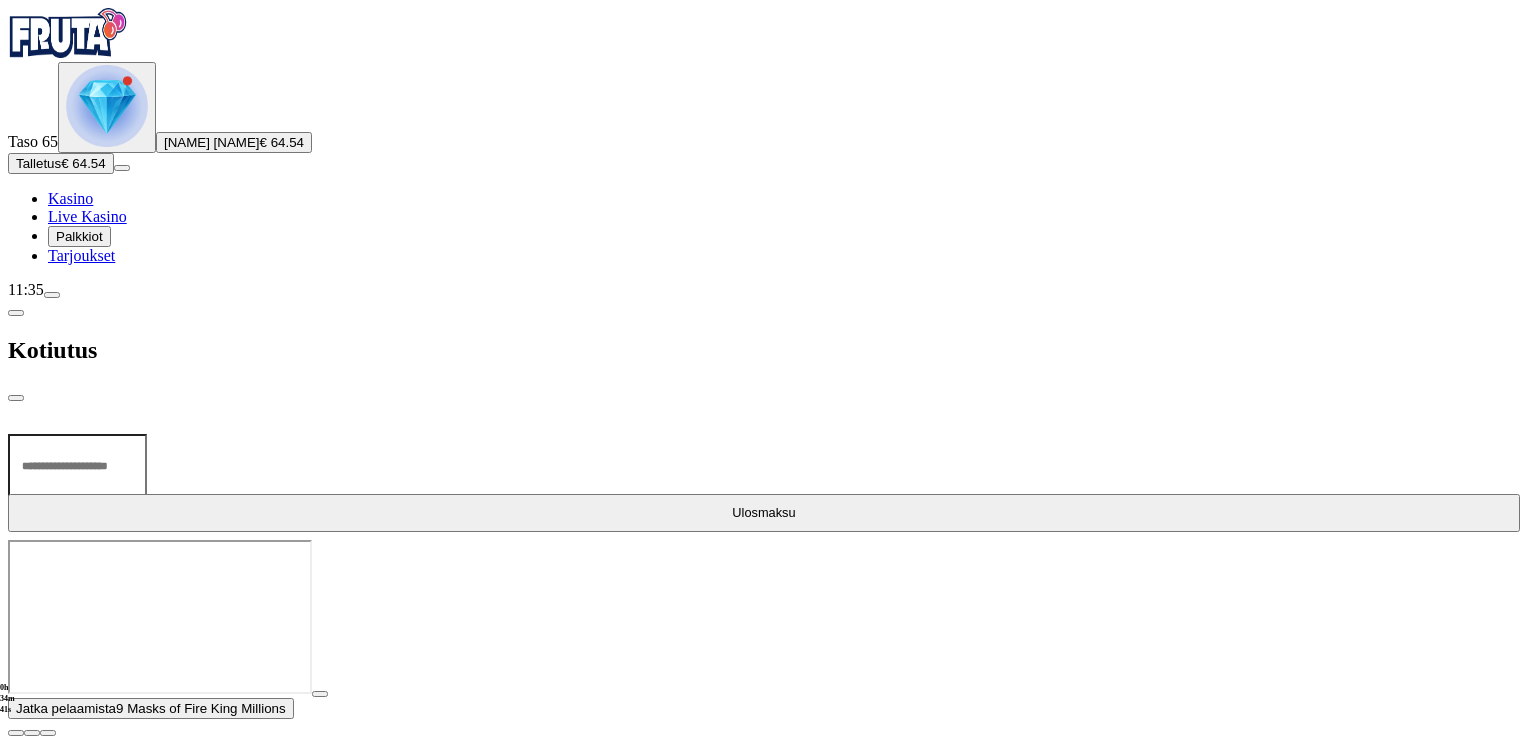 type on "**" 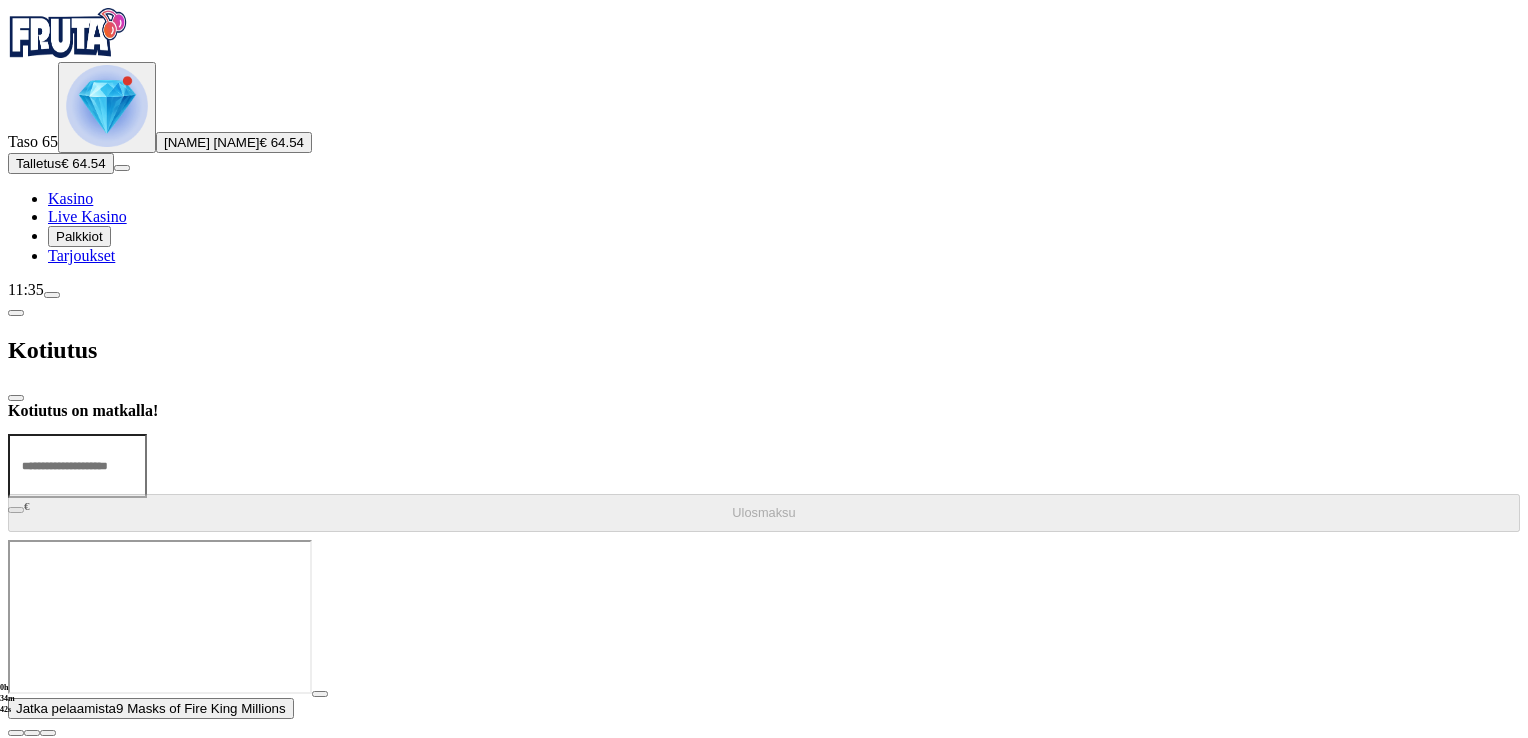 type 